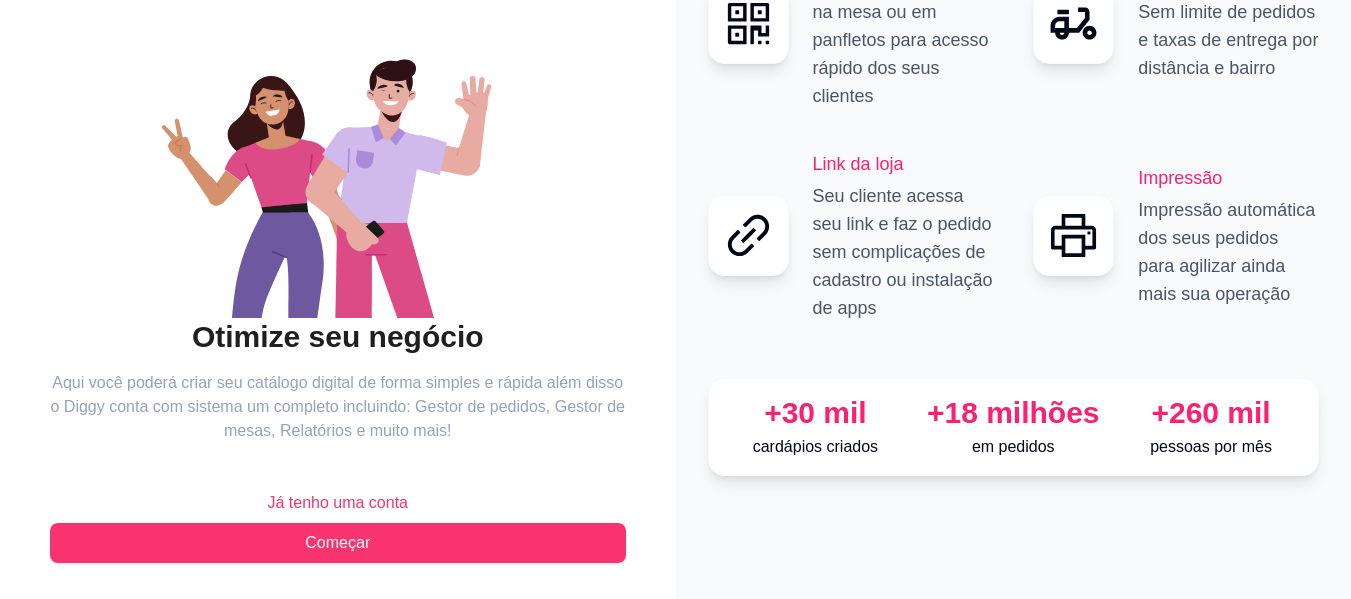 scroll, scrollTop: 162, scrollLeft: 0, axis: vertical 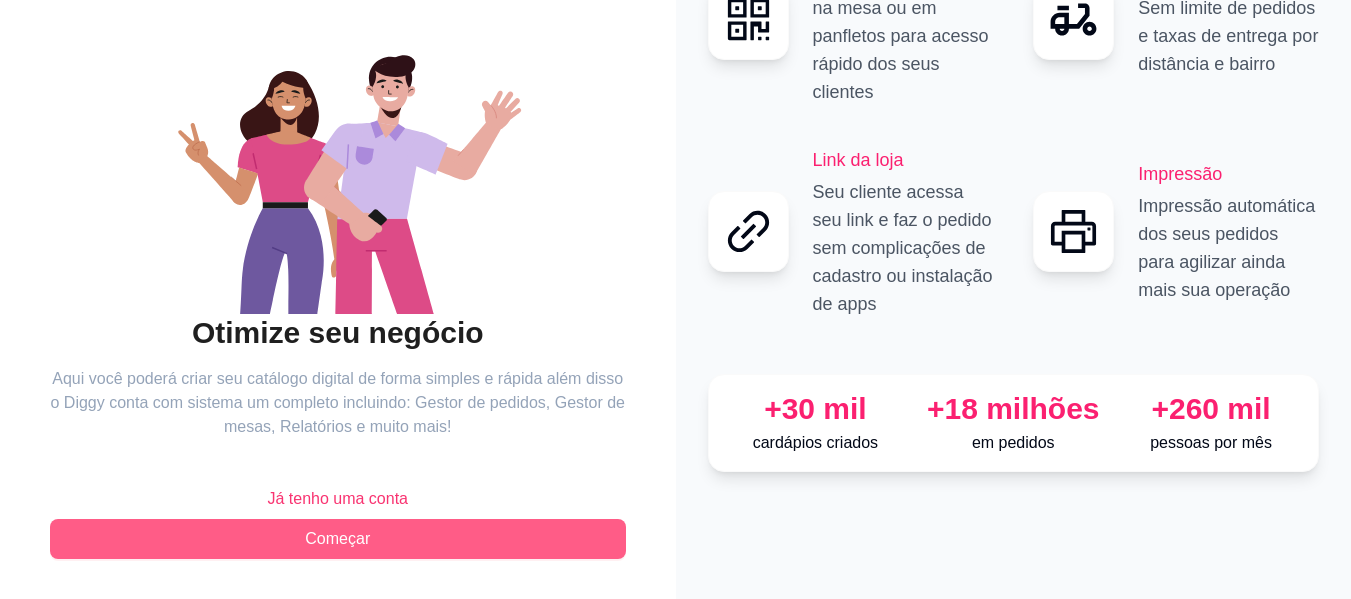 click on "Começar" at bounding box center (338, 539) 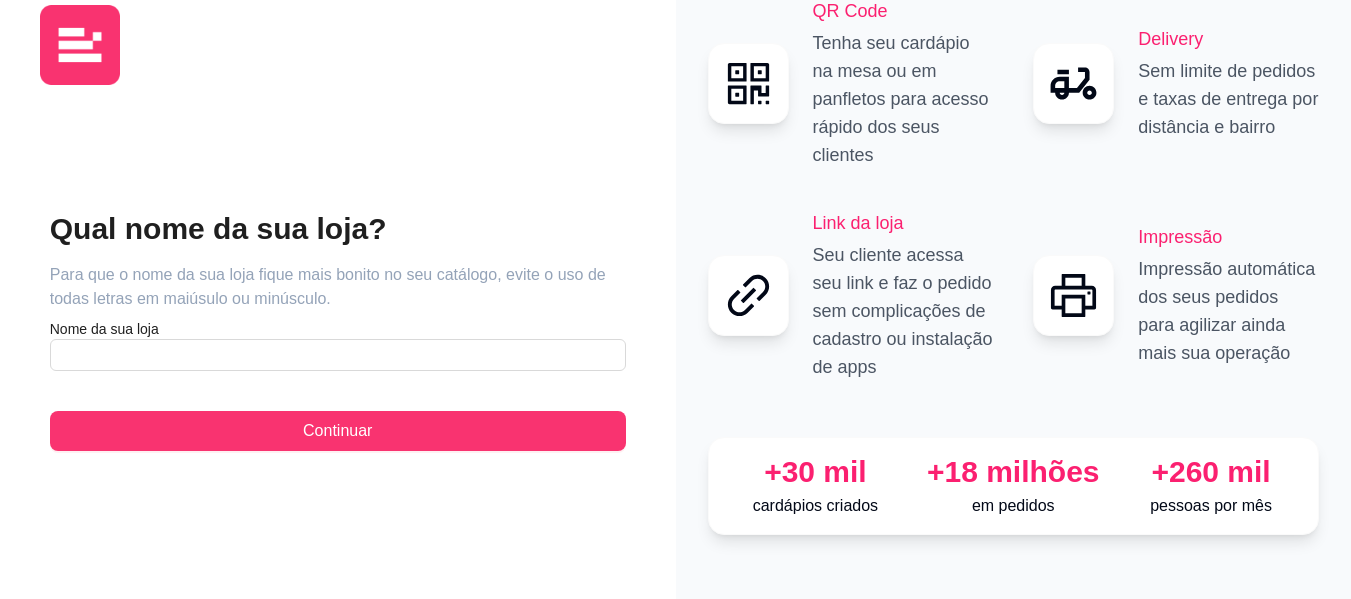 scroll, scrollTop: 7, scrollLeft: 0, axis: vertical 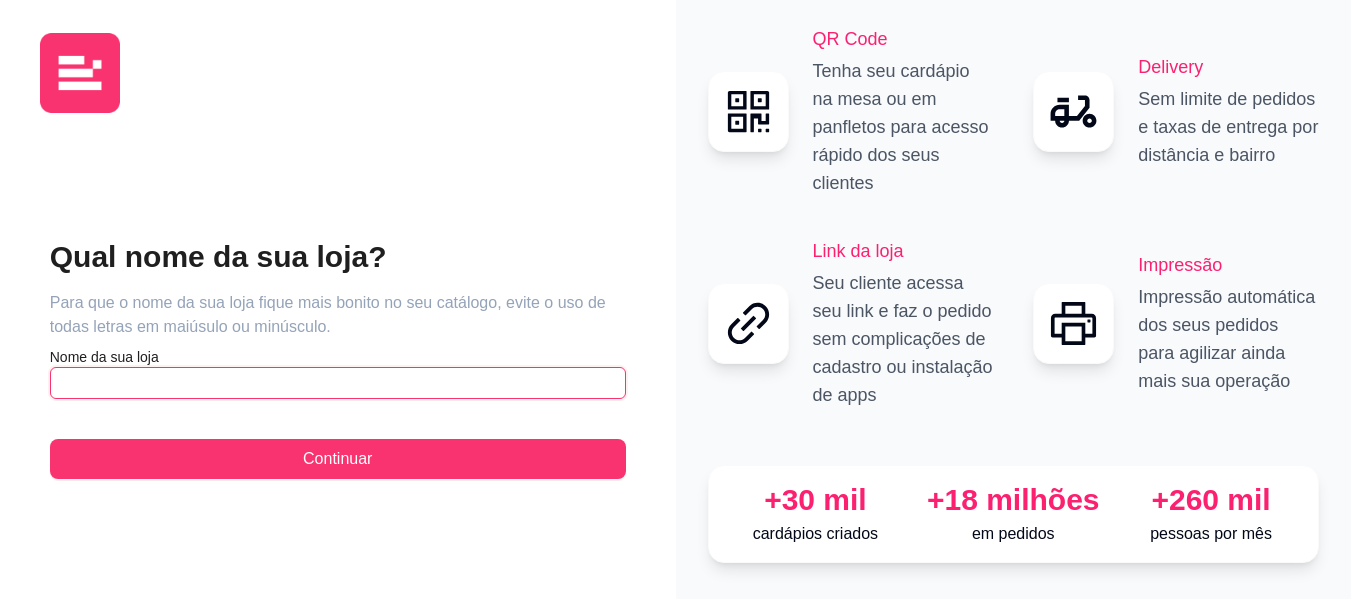 click at bounding box center [338, 383] 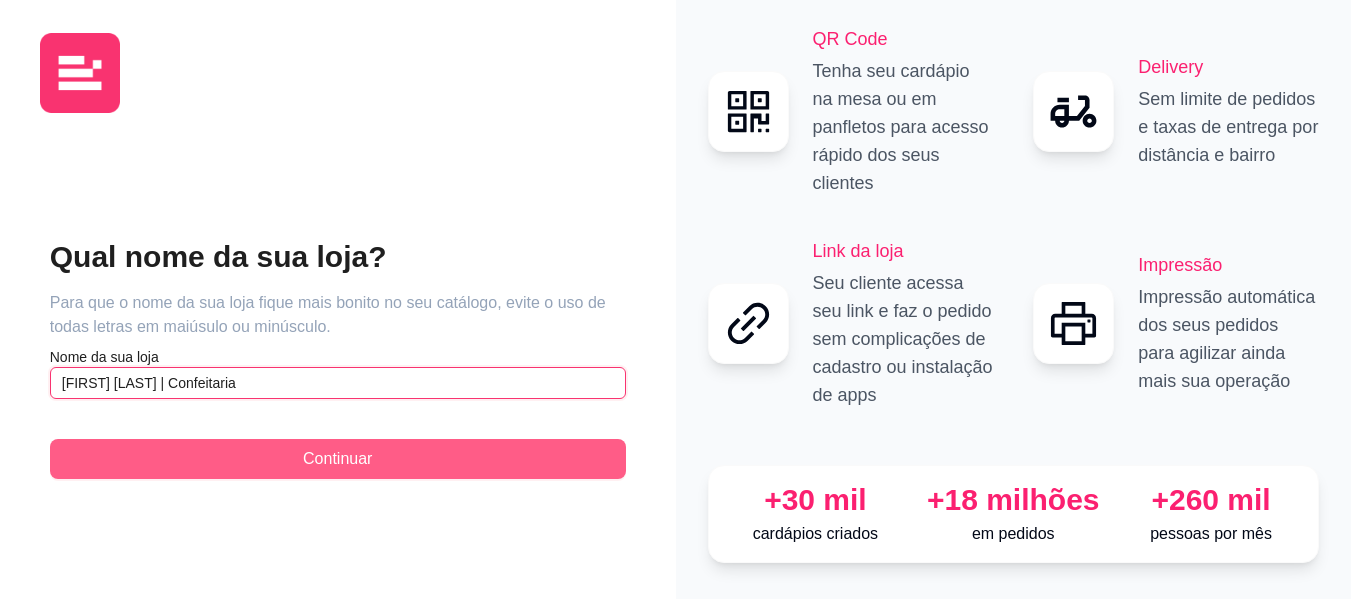 type on "[FIRST] [LAST] | Confeitaria" 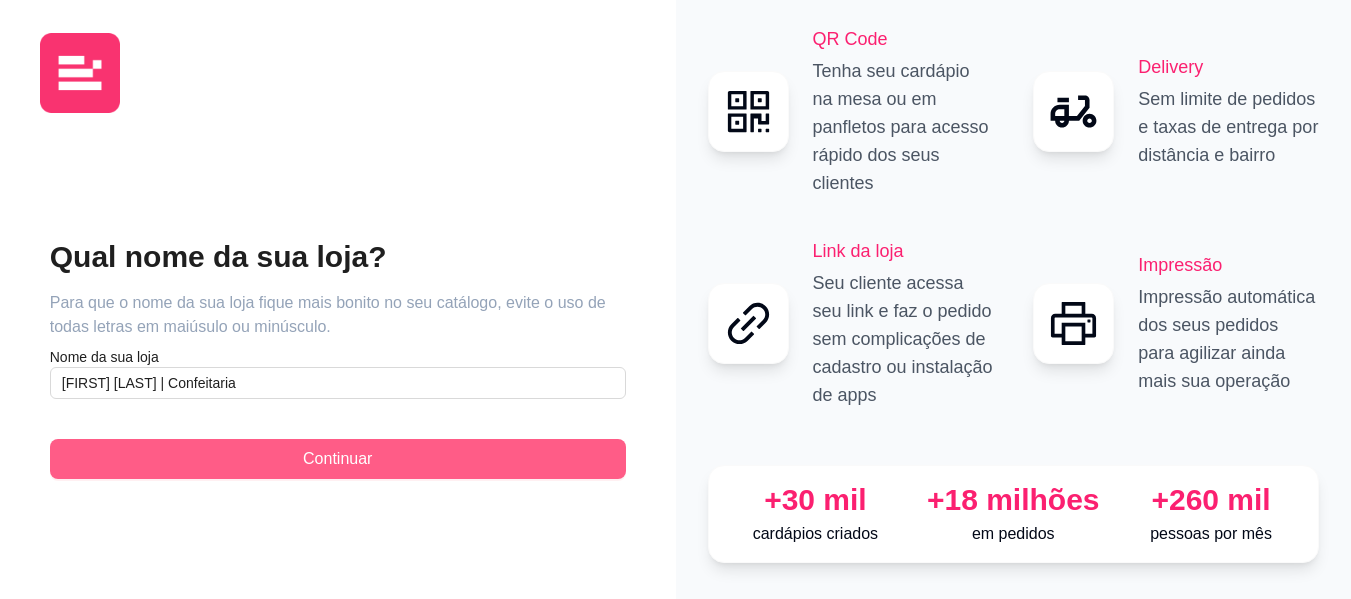 click on "Continuar" at bounding box center [338, 459] 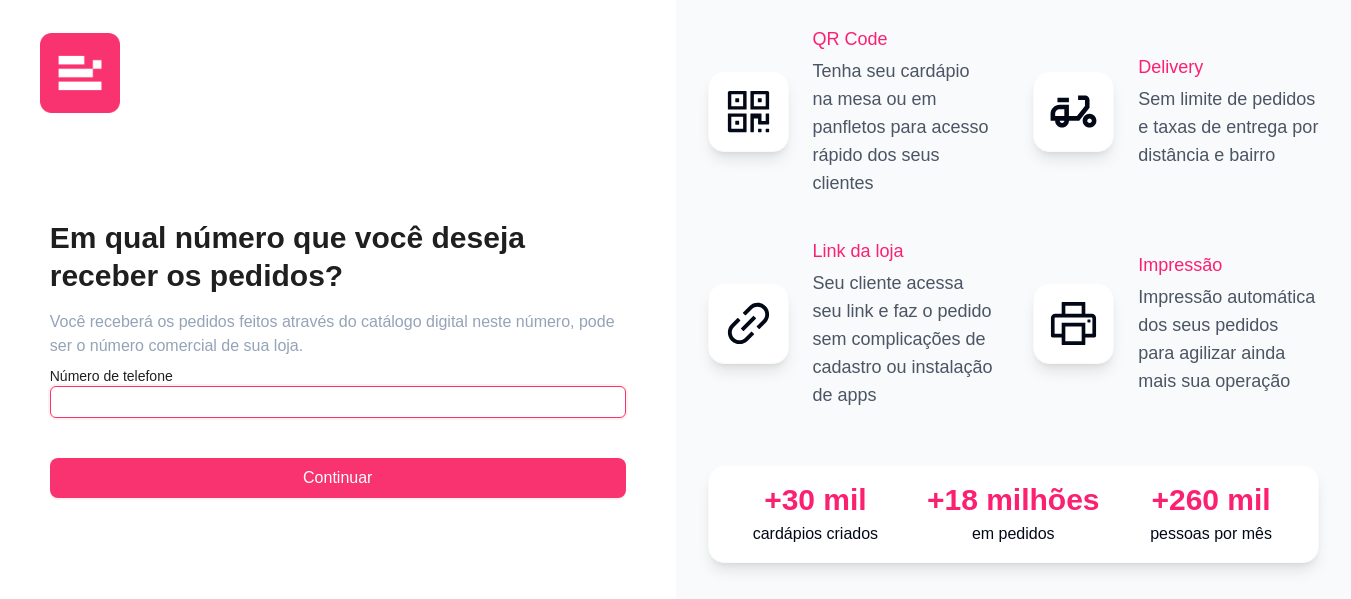 click at bounding box center (338, 402) 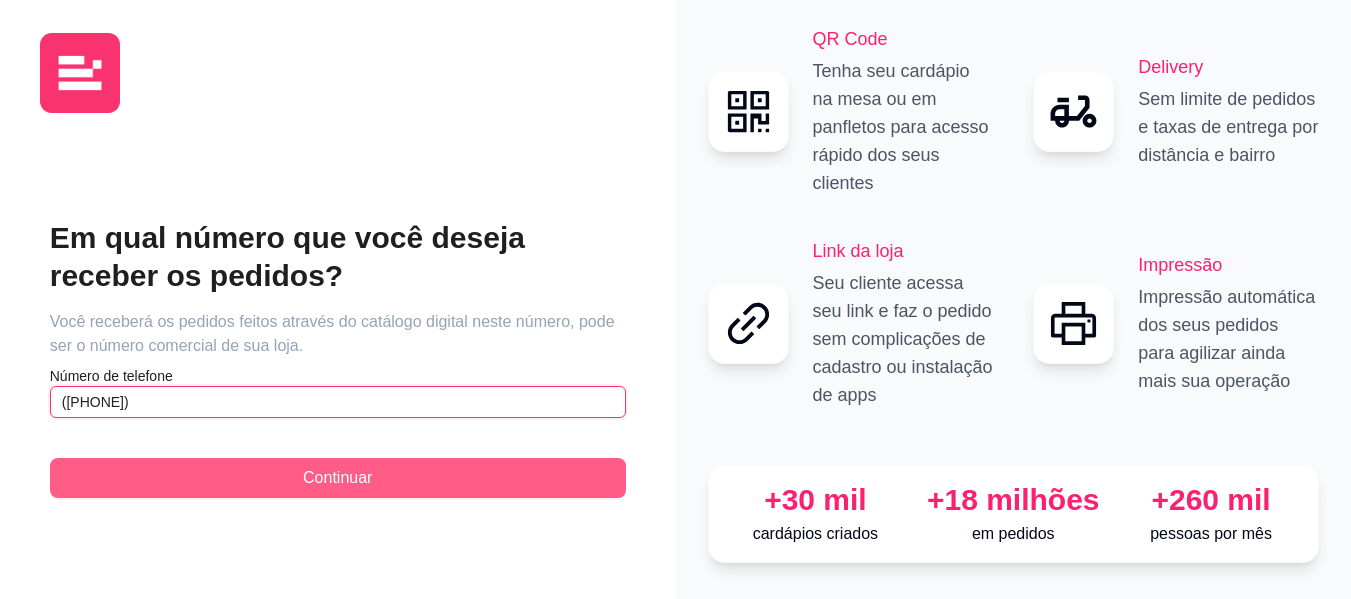type on "([PHONE])" 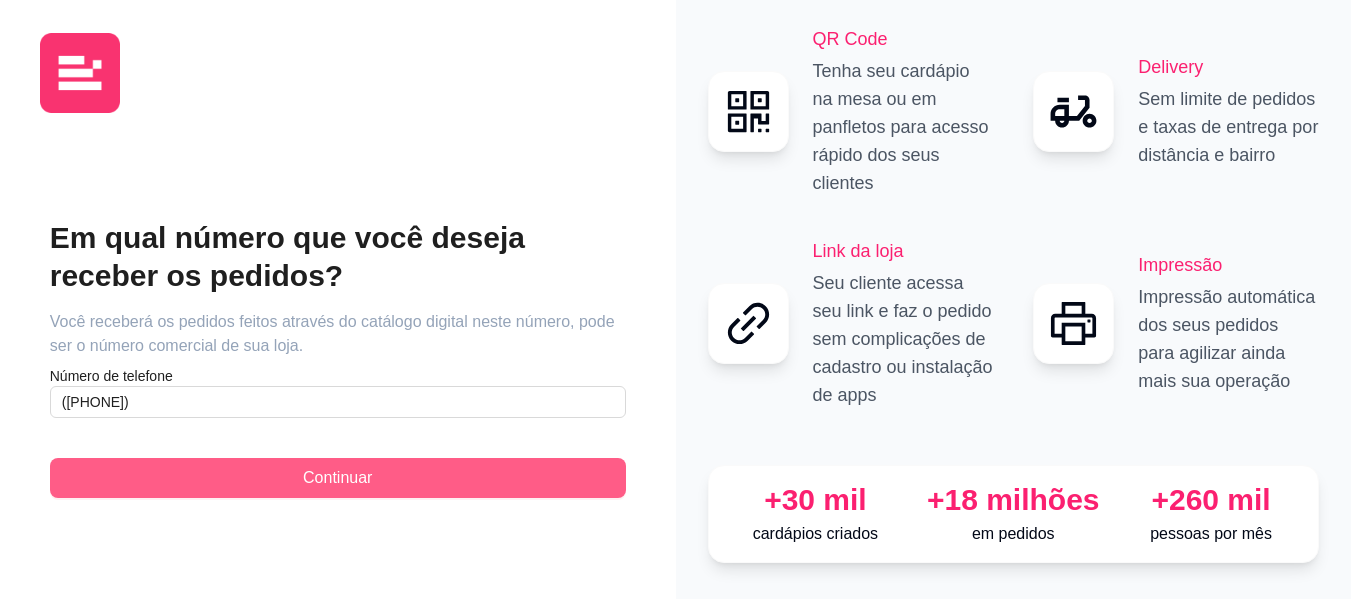 click on "Continuar" at bounding box center (338, 478) 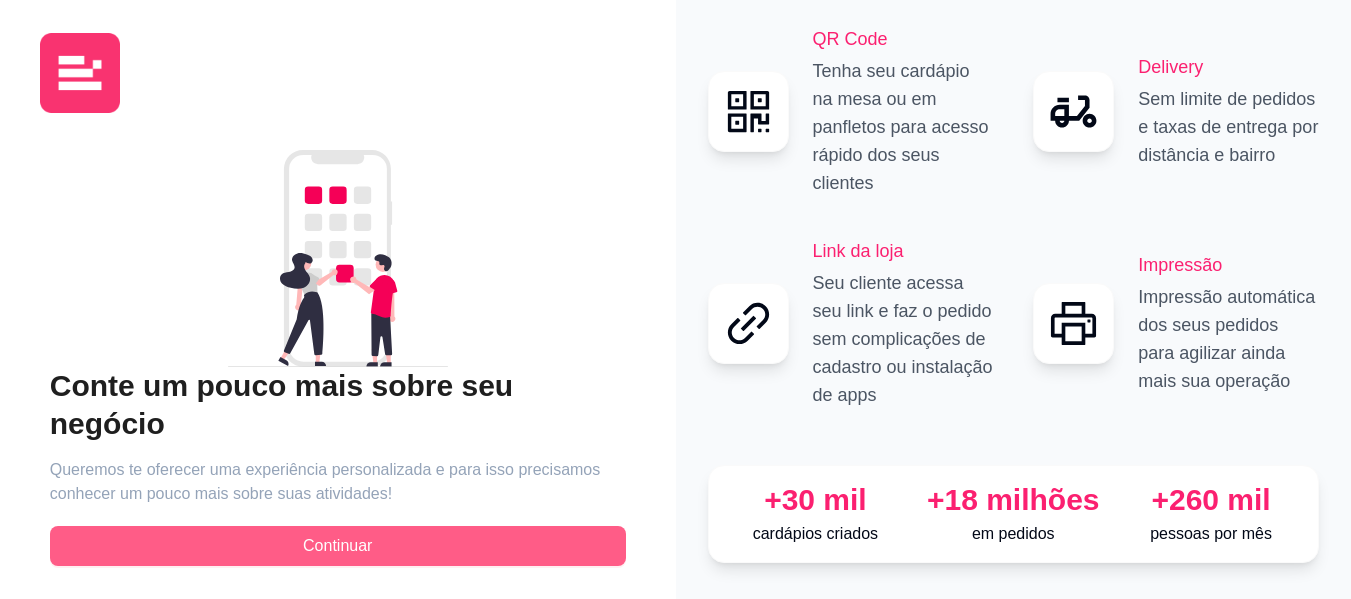 click on "Continuar" at bounding box center (338, 546) 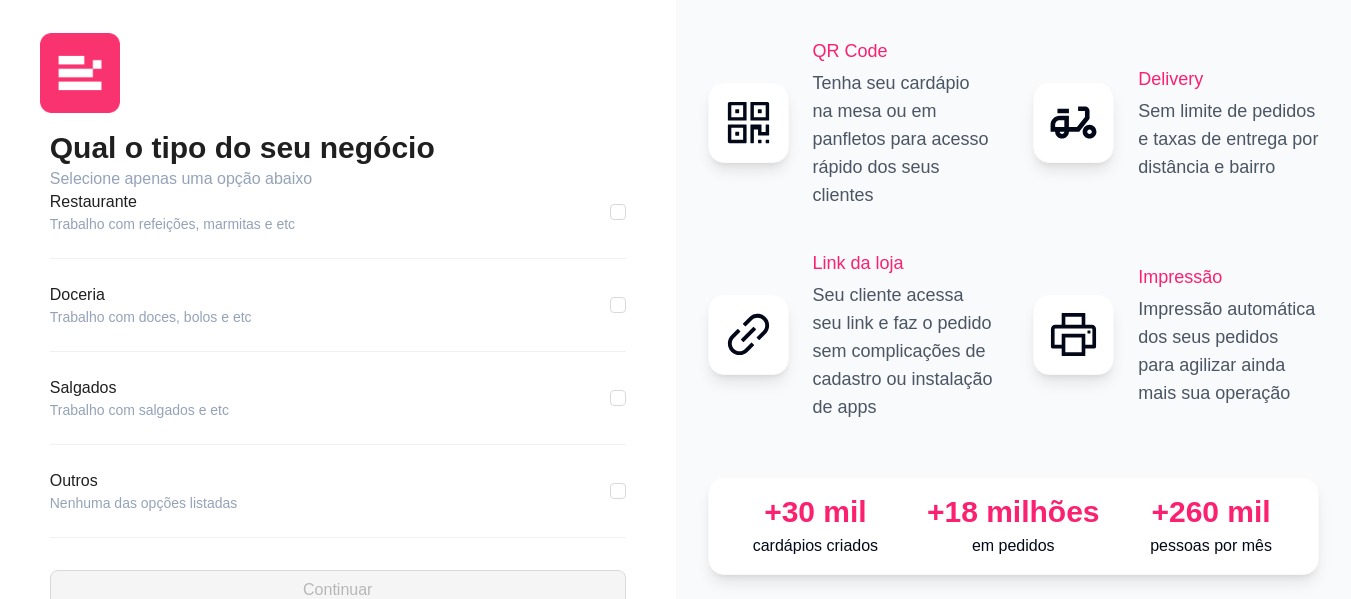 scroll, scrollTop: 405, scrollLeft: 0, axis: vertical 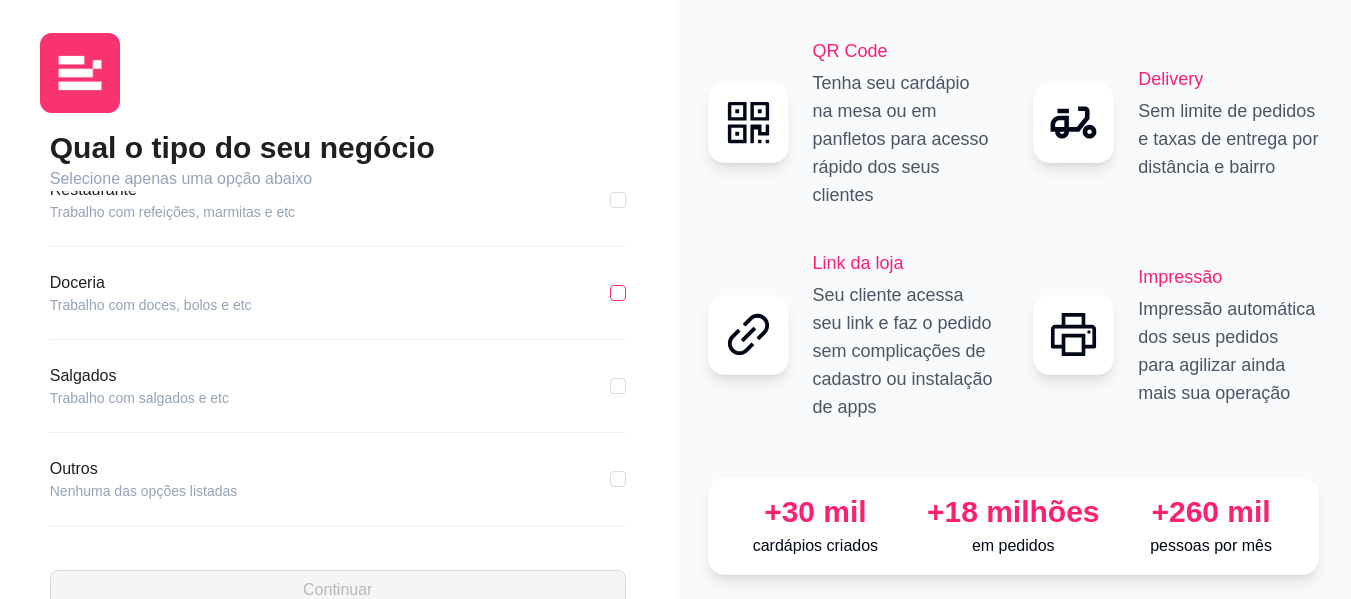 click at bounding box center (618, 293) 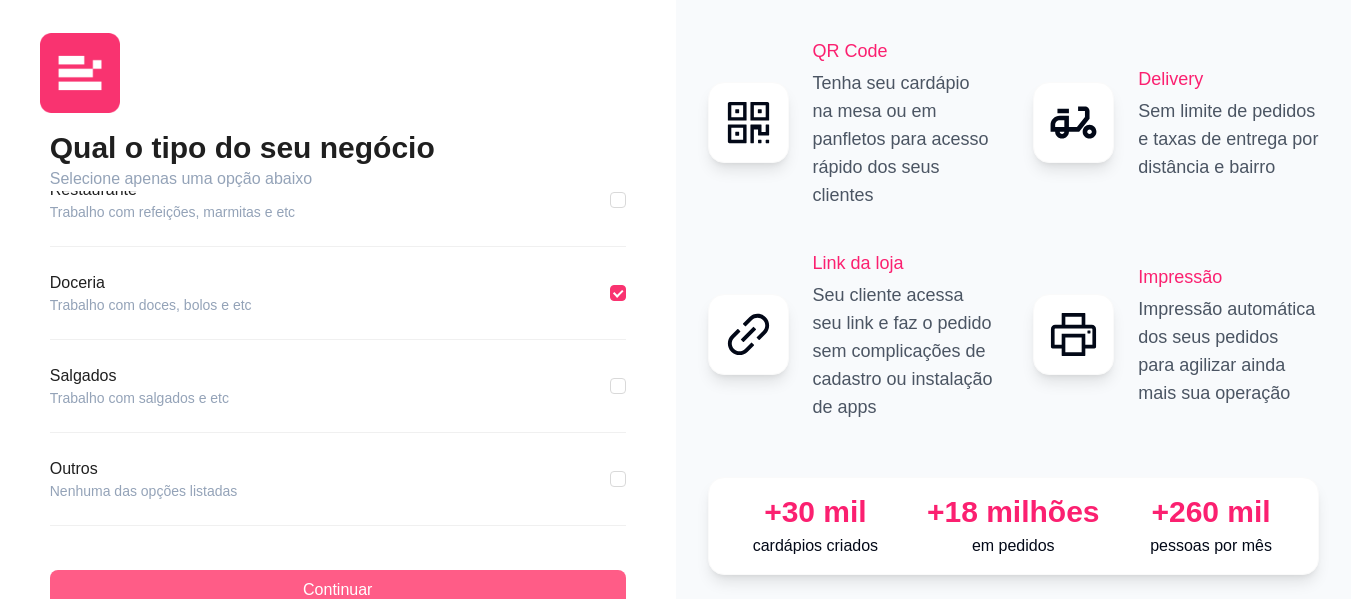 click on "Continuar" at bounding box center [338, 590] 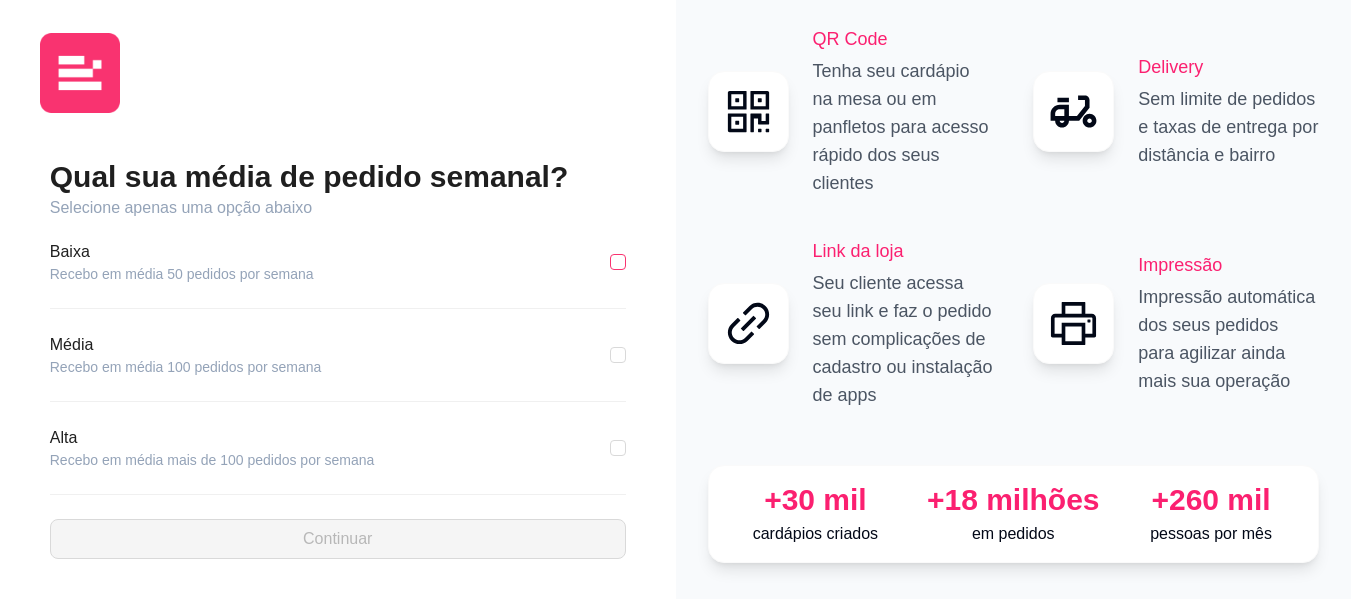 click at bounding box center (618, 262) 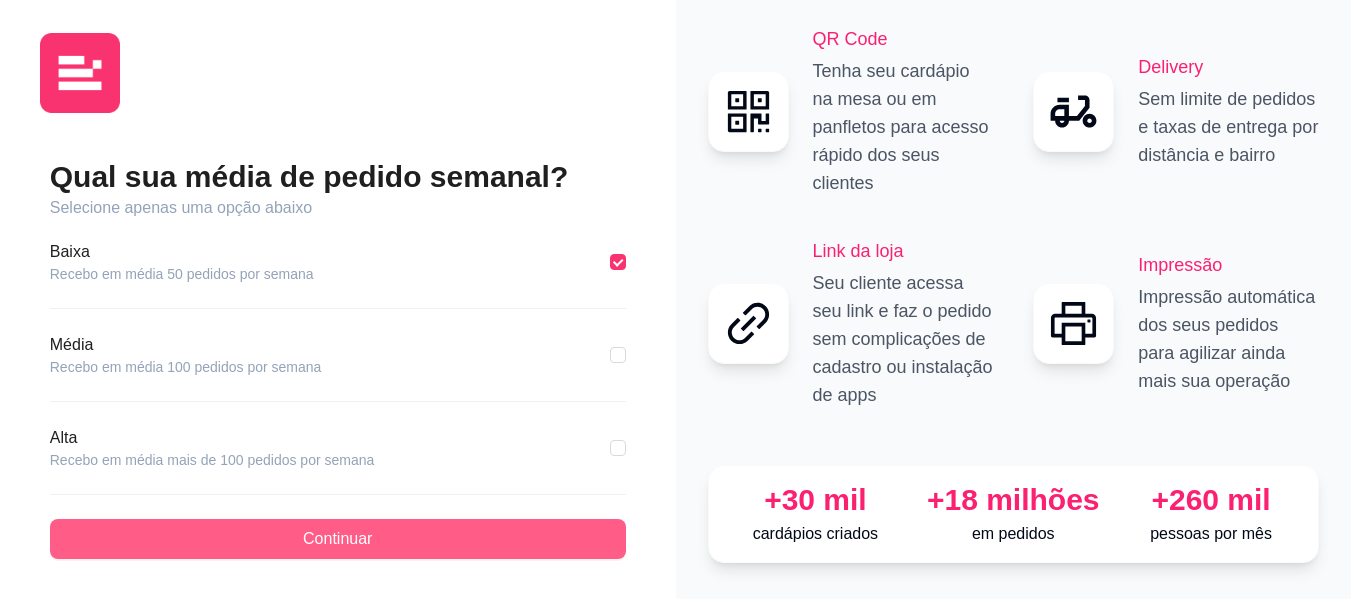 click on "Continuar" at bounding box center (338, 539) 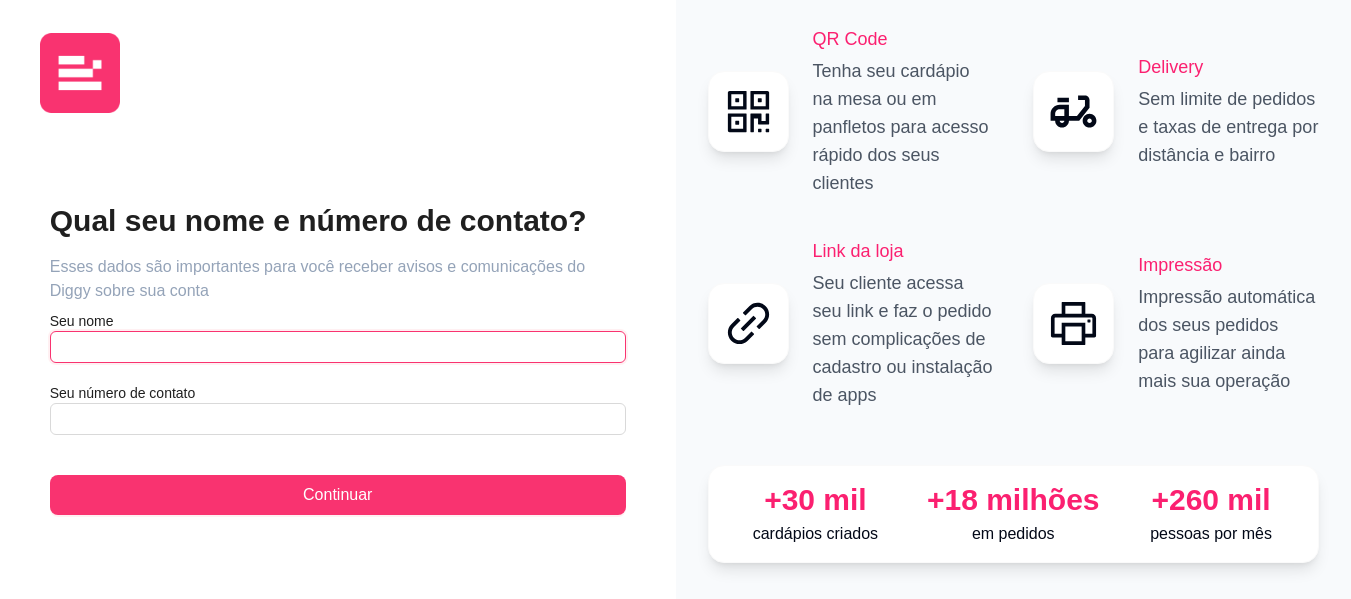 click at bounding box center [338, 347] 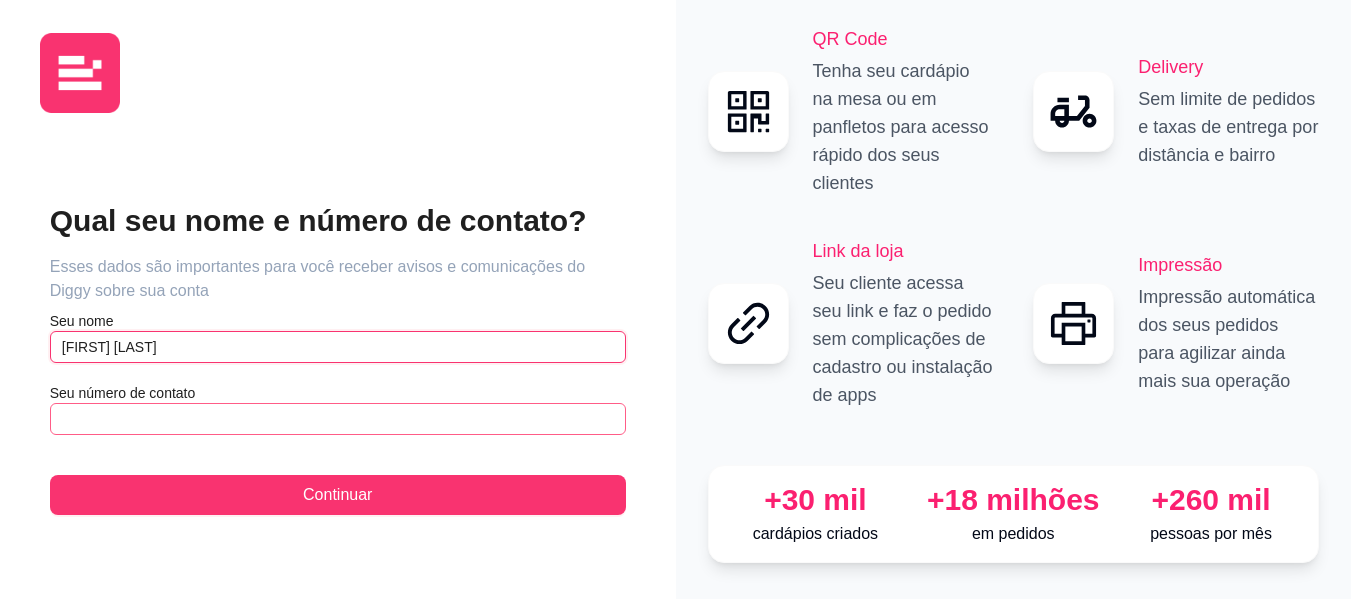 type on "[FIRST] [LAST]" 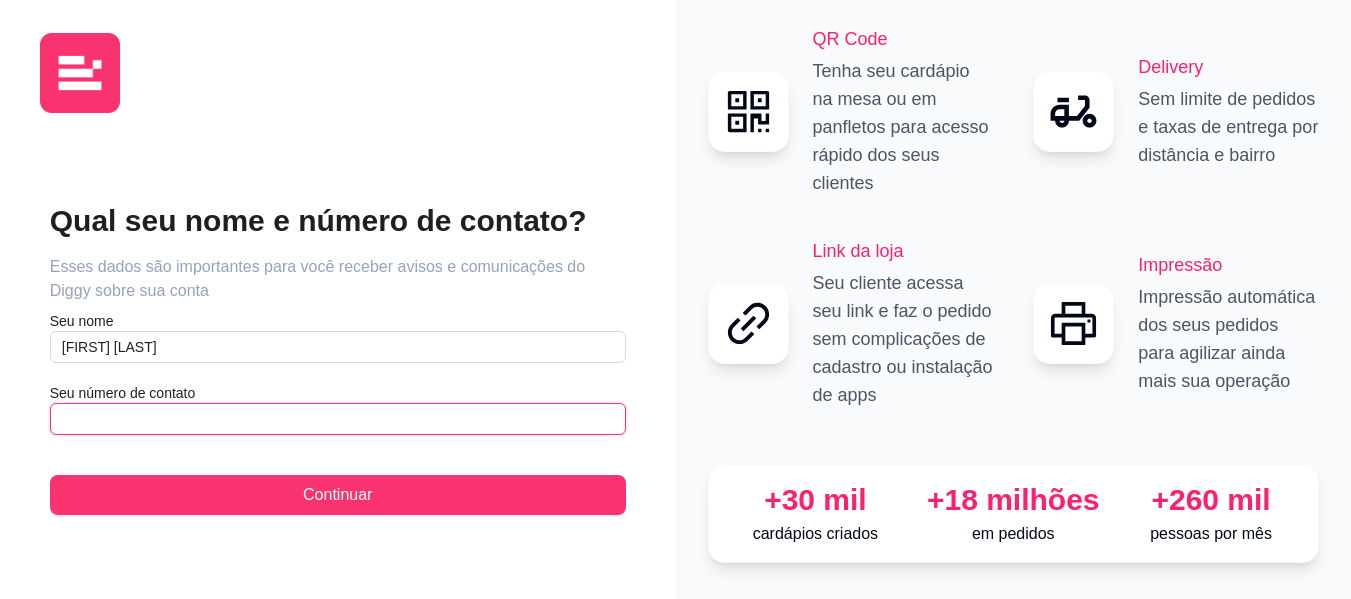 click at bounding box center [338, 419] 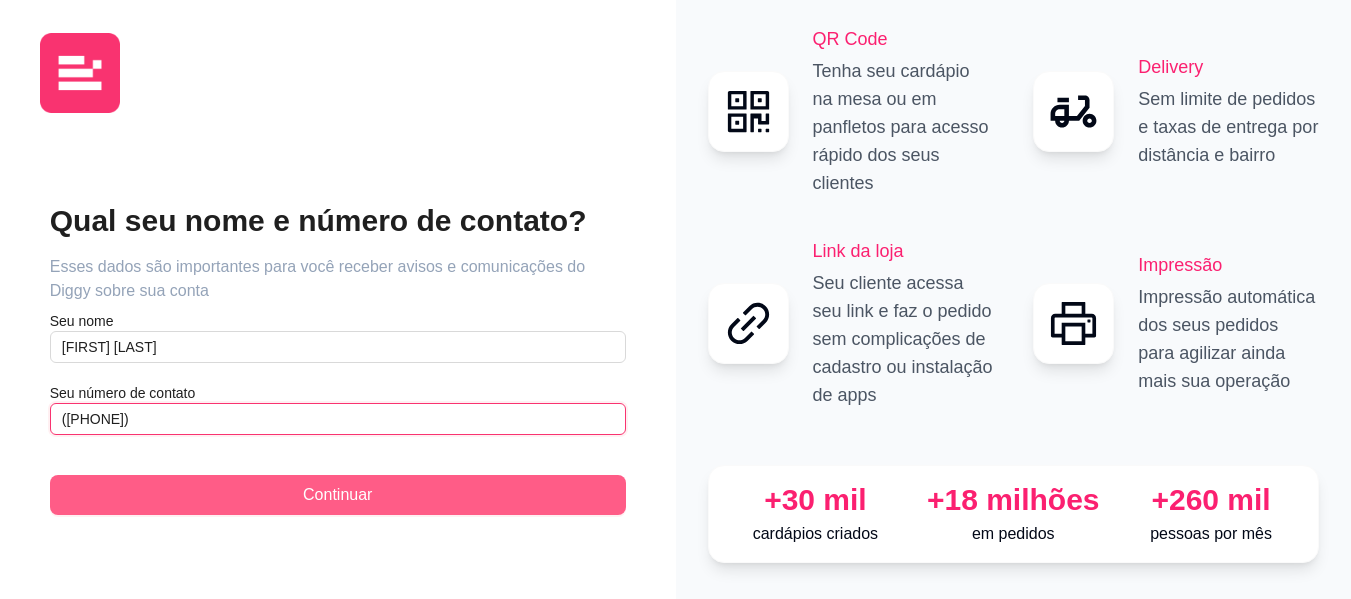 type on "([PHONE])" 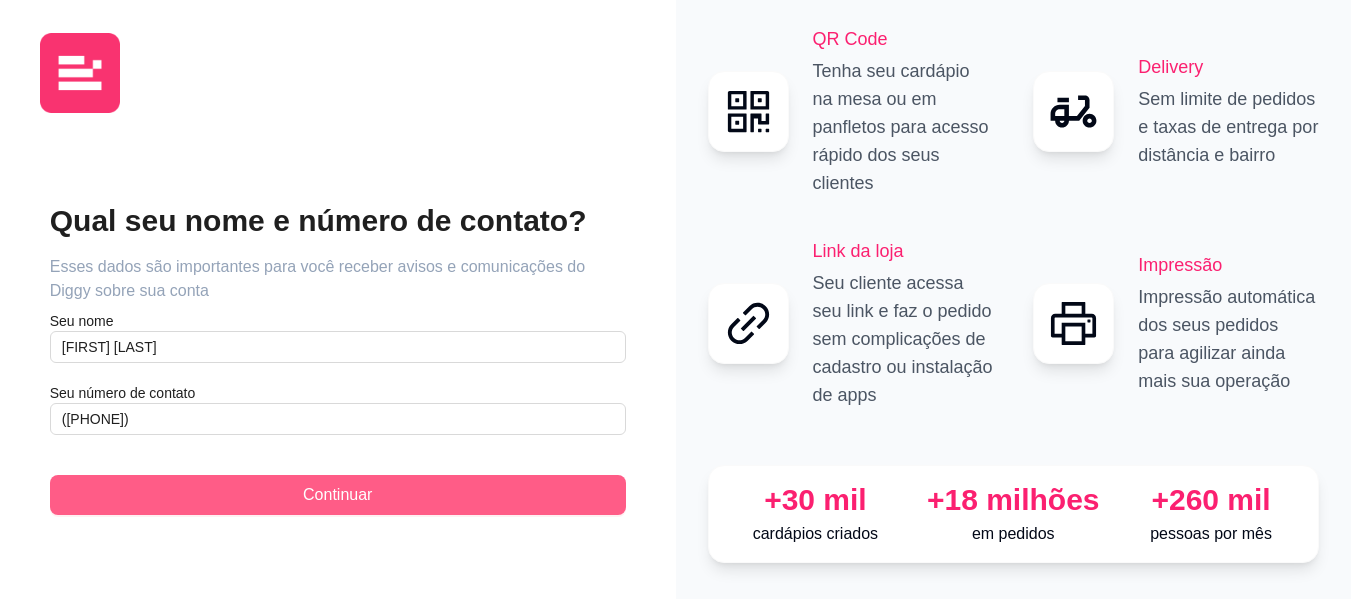 click on "Continuar" at bounding box center (337, 495) 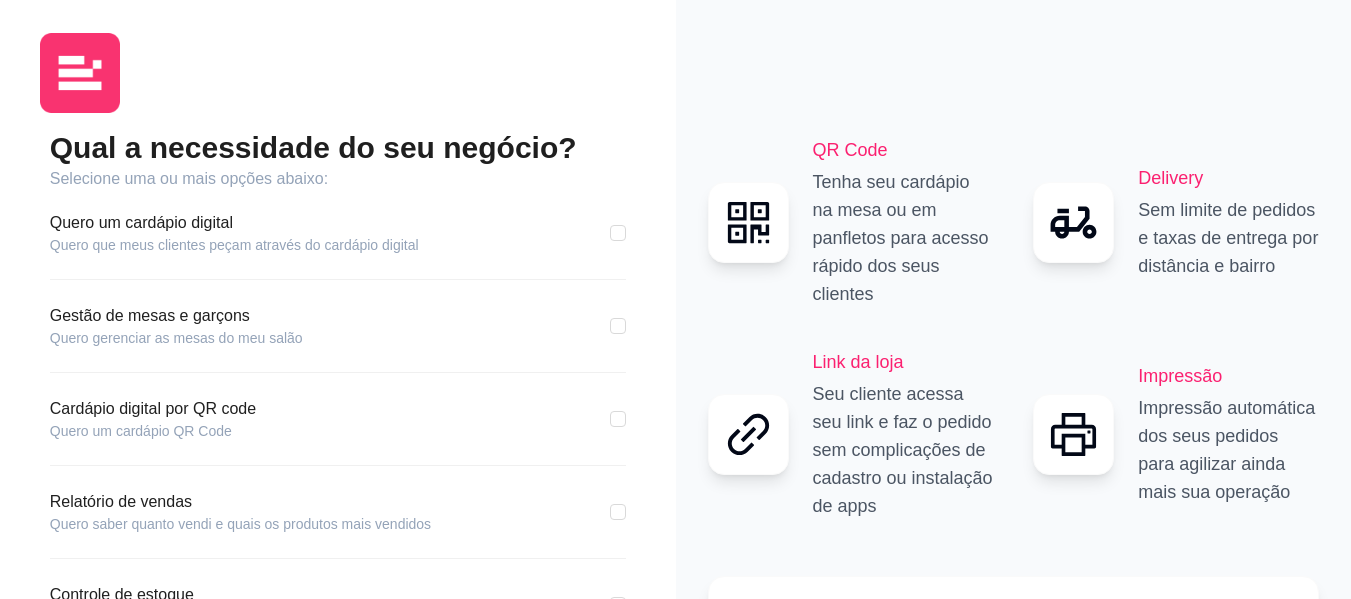 click on "Quero um cardápio digital Quero que meus clientes peçam através do cardápio digital" at bounding box center (338, 233) 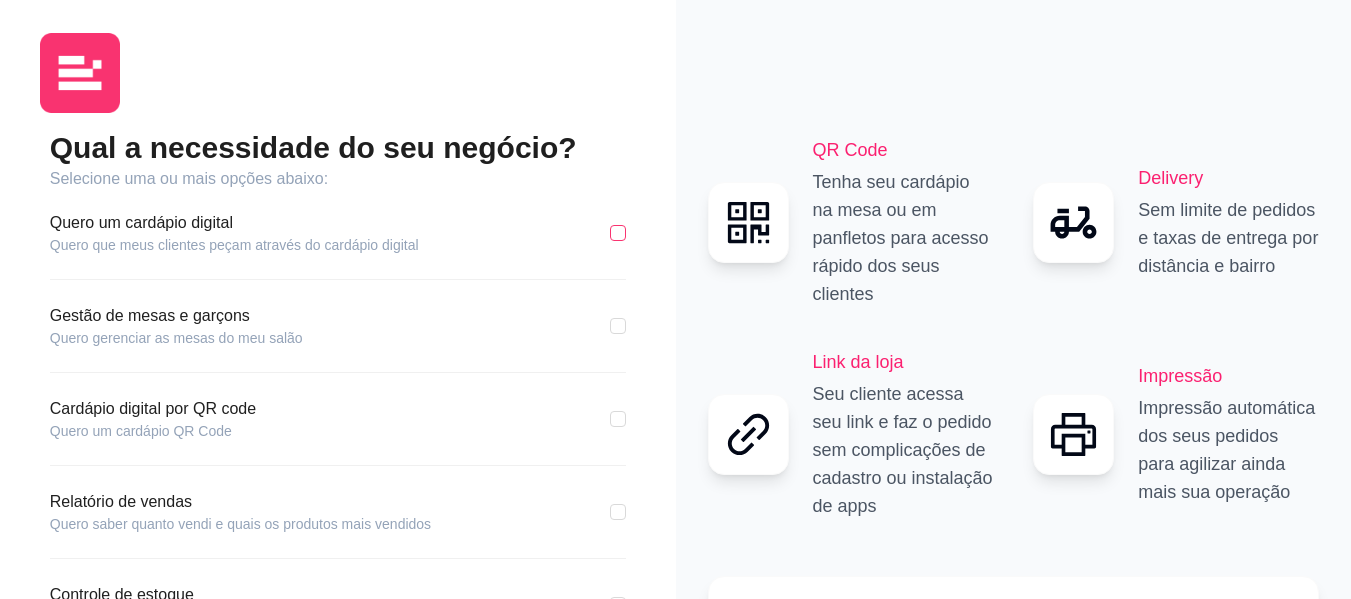 click at bounding box center [618, 233] 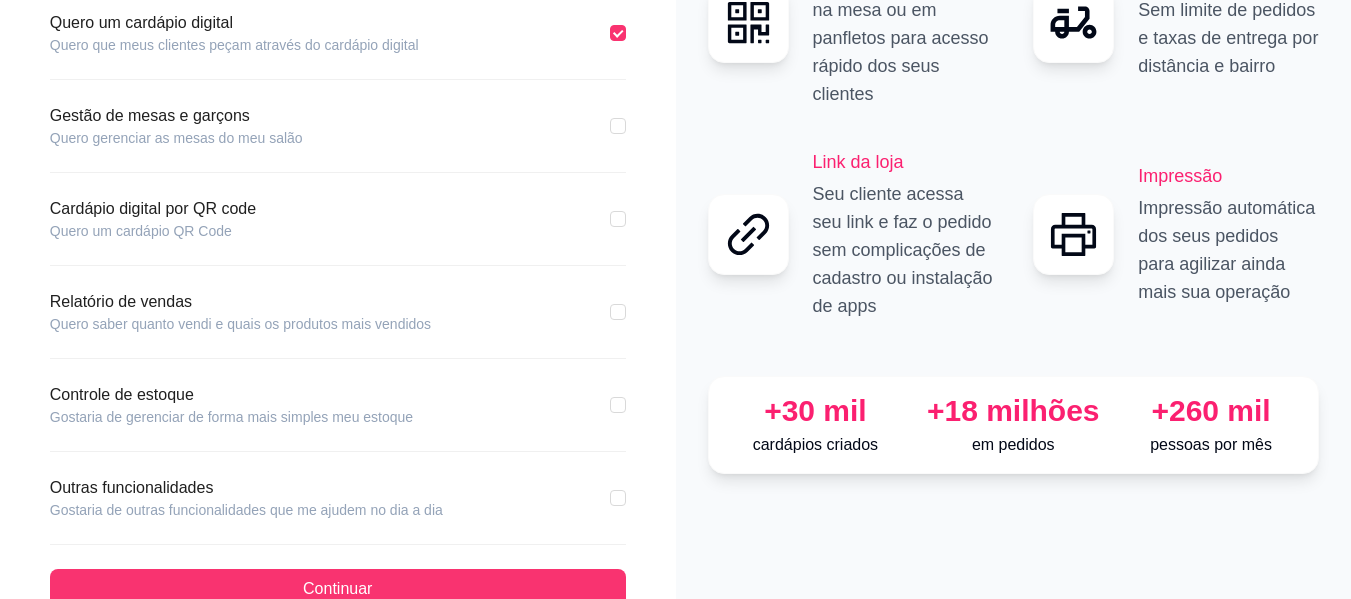 scroll, scrollTop: 247, scrollLeft: 0, axis: vertical 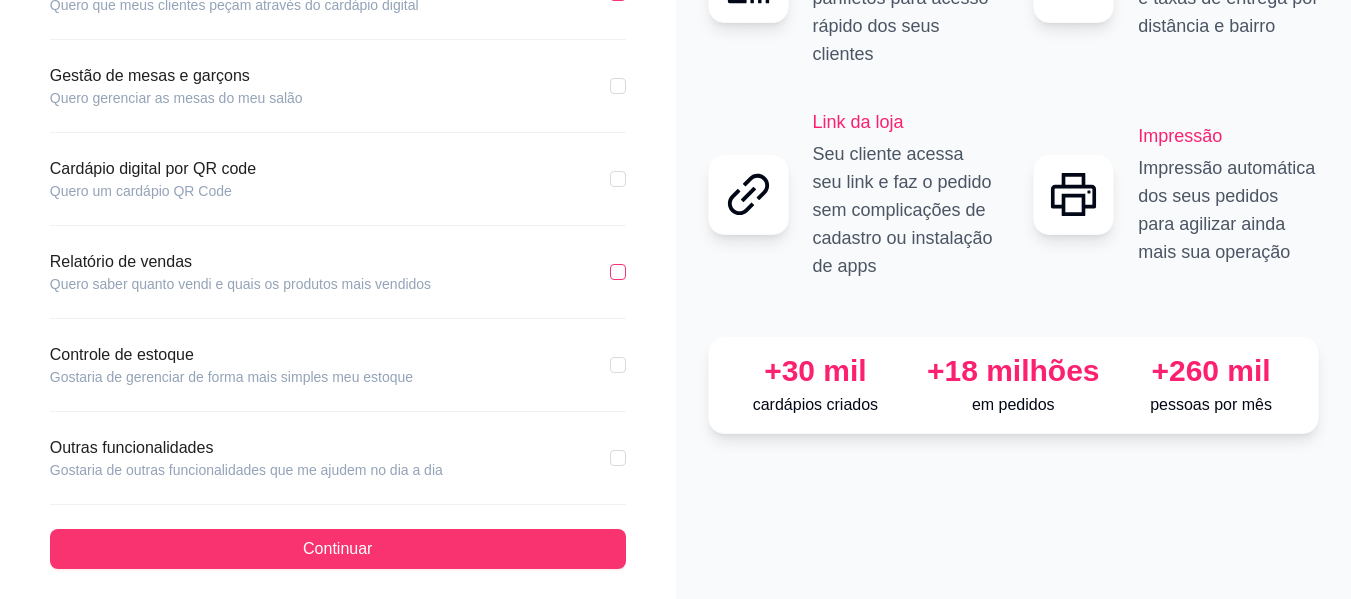 click at bounding box center [618, 272] 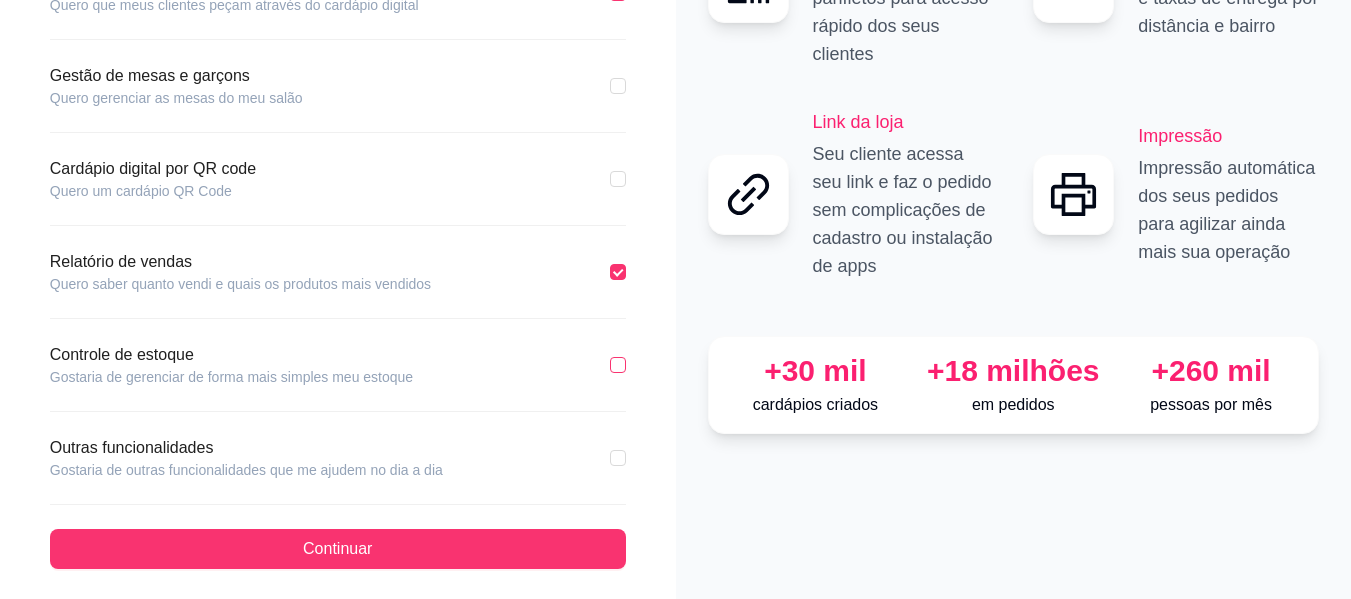 click at bounding box center [618, 365] 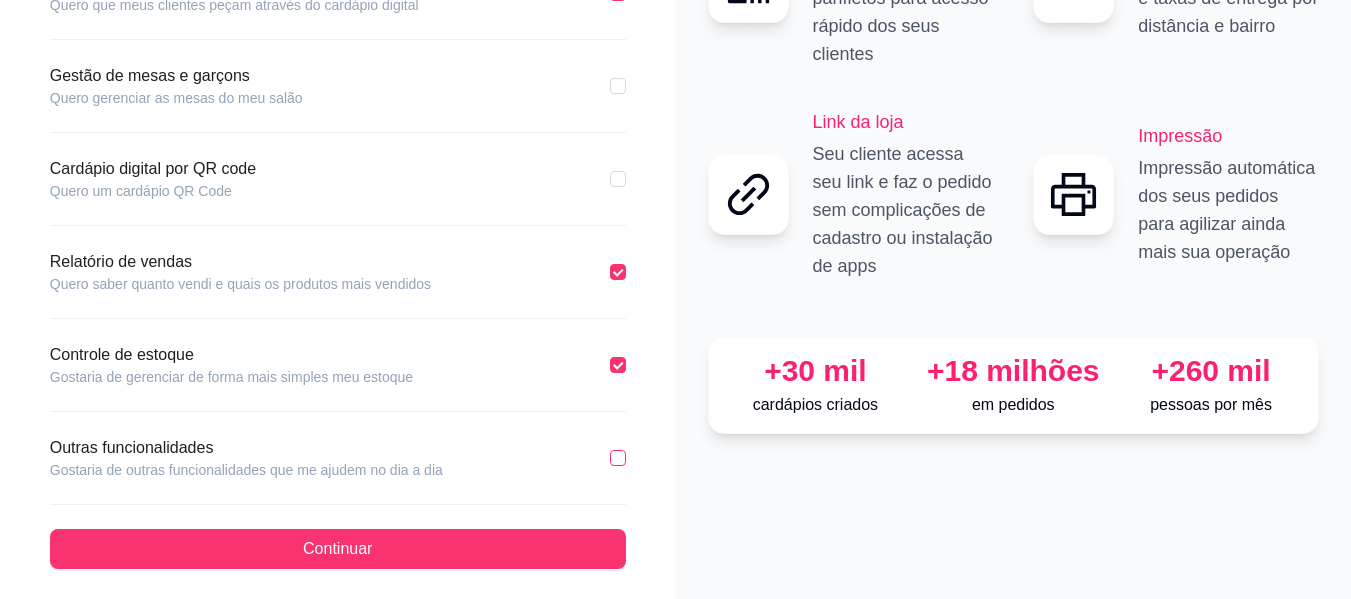 click at bounding box center (618, 458) 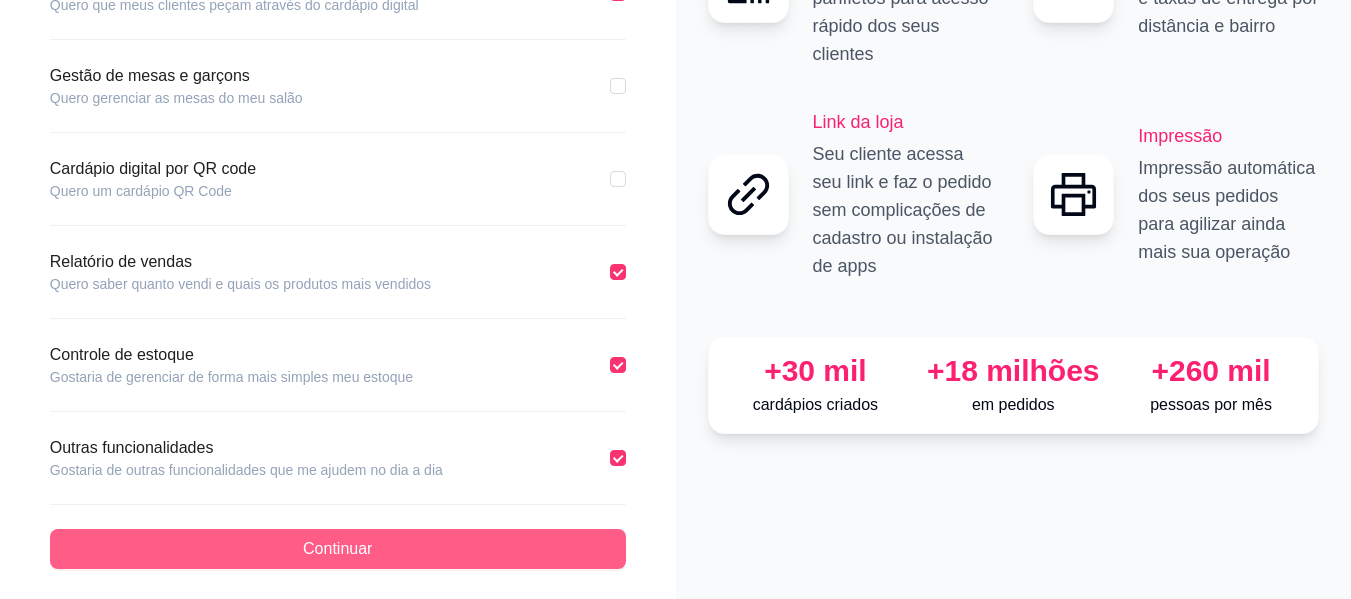 click on "Continuar" at bounding box center (338, 549) 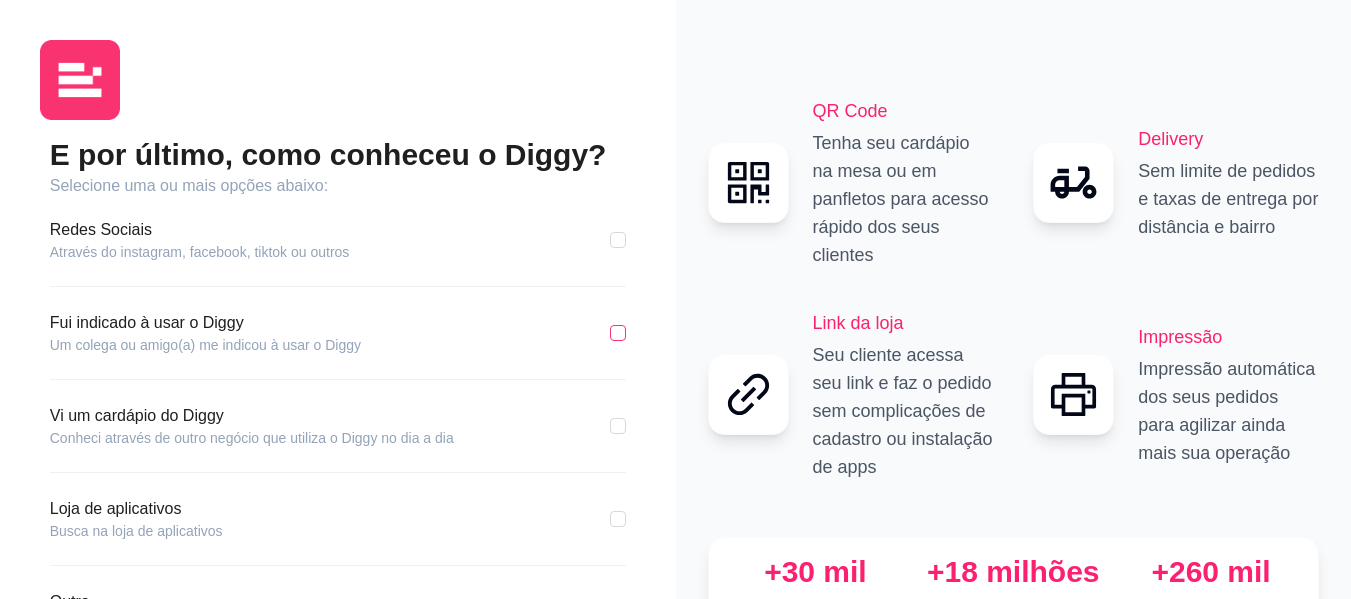 click at bounding box center [618, 333] 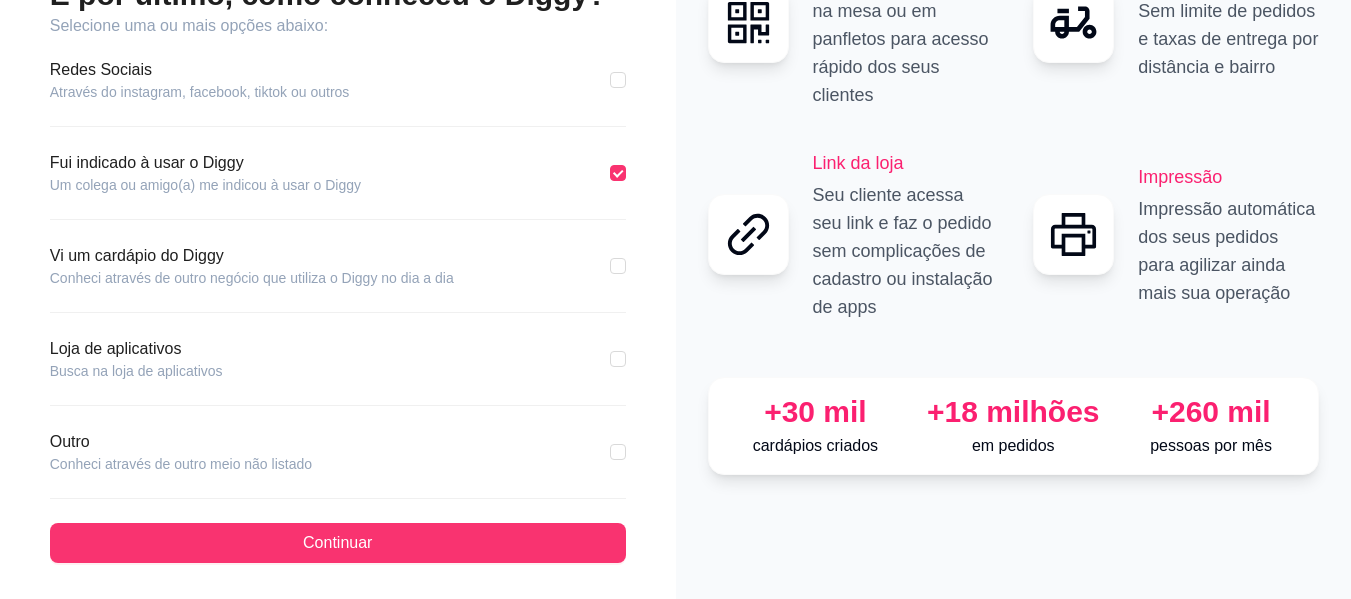 scroll, scrollTop: 164, scrollLeft: 0, axis: vertical 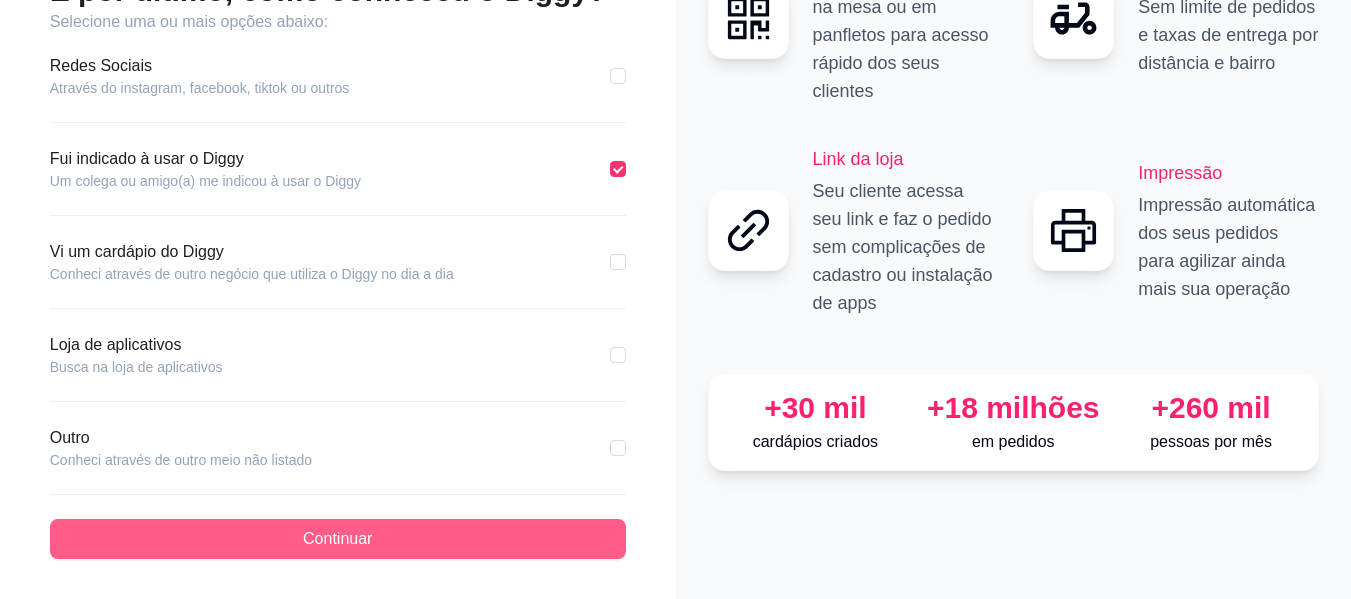 click on "Continuar" at bounding box center [338, 539] 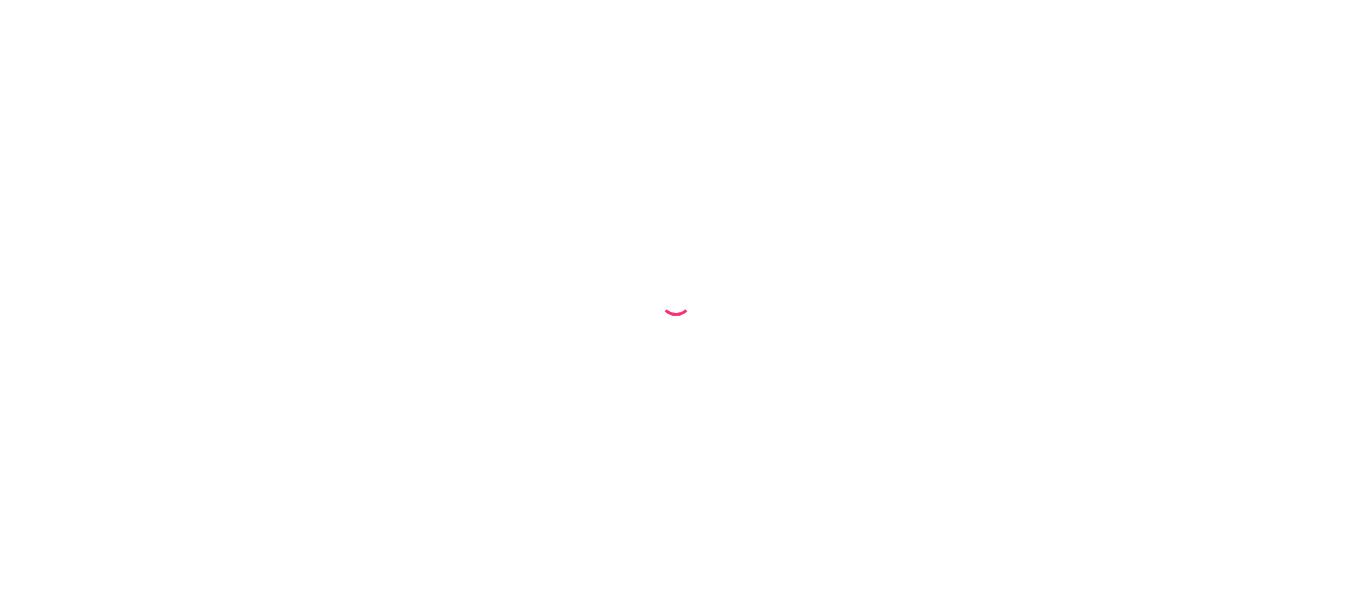 scroll, scrollTop: 0, scrollLeft: 0, axis: both 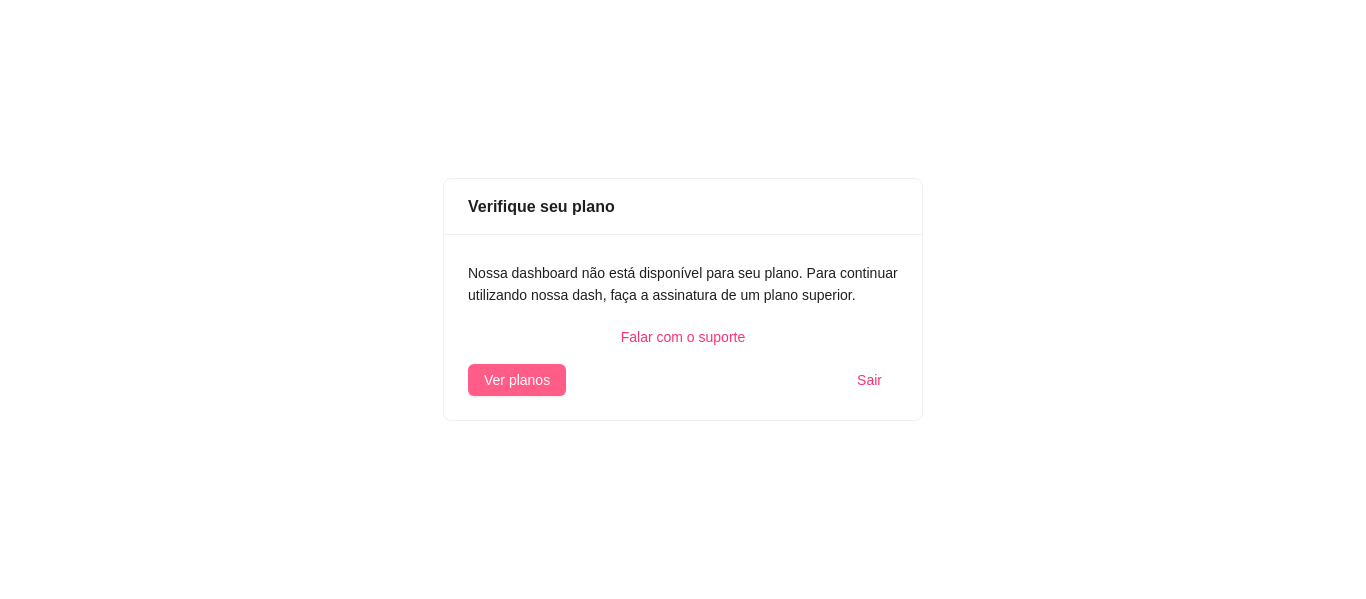 click on "Ver planos" at bounding box center [517, 380] 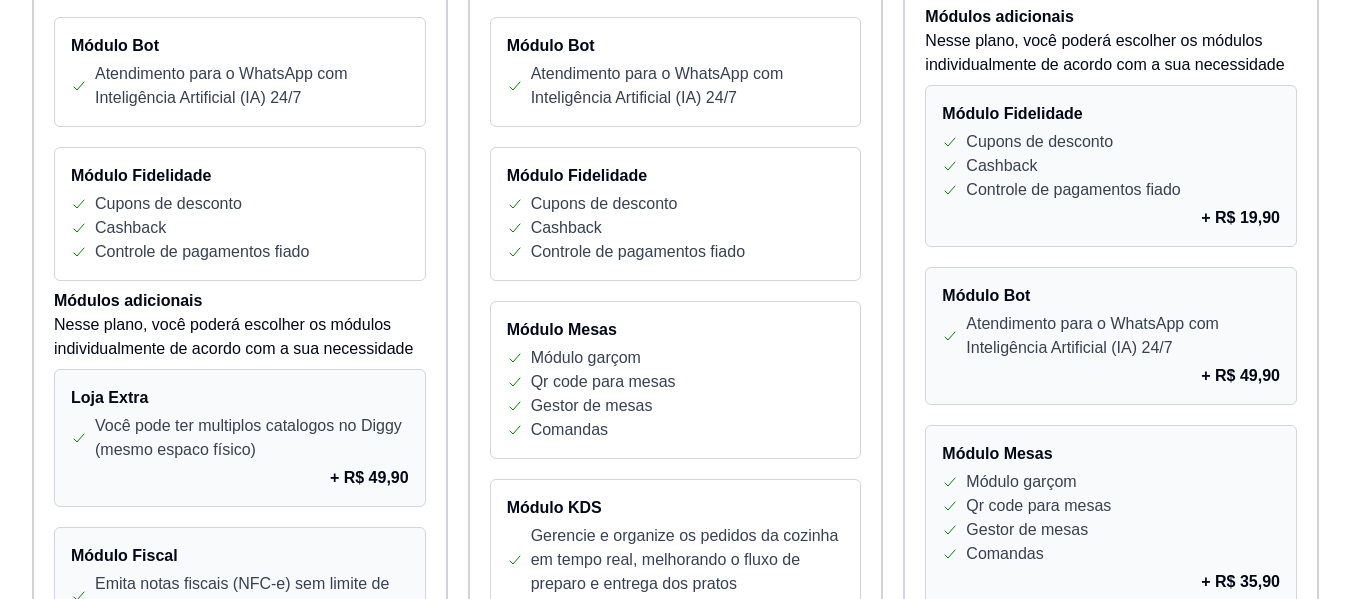 scroll, scrollTop: 880, scrollLeft: 0, axis: vertical 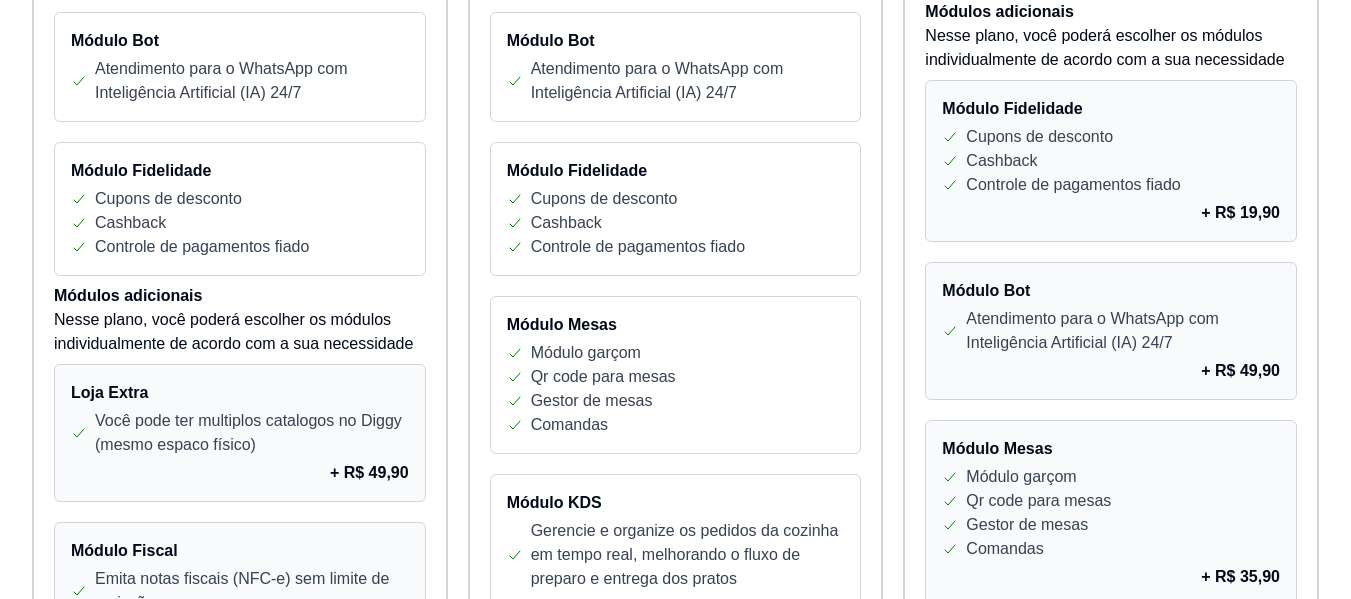 click on "Cupons de desconto" at bounding box center (1111, 137) 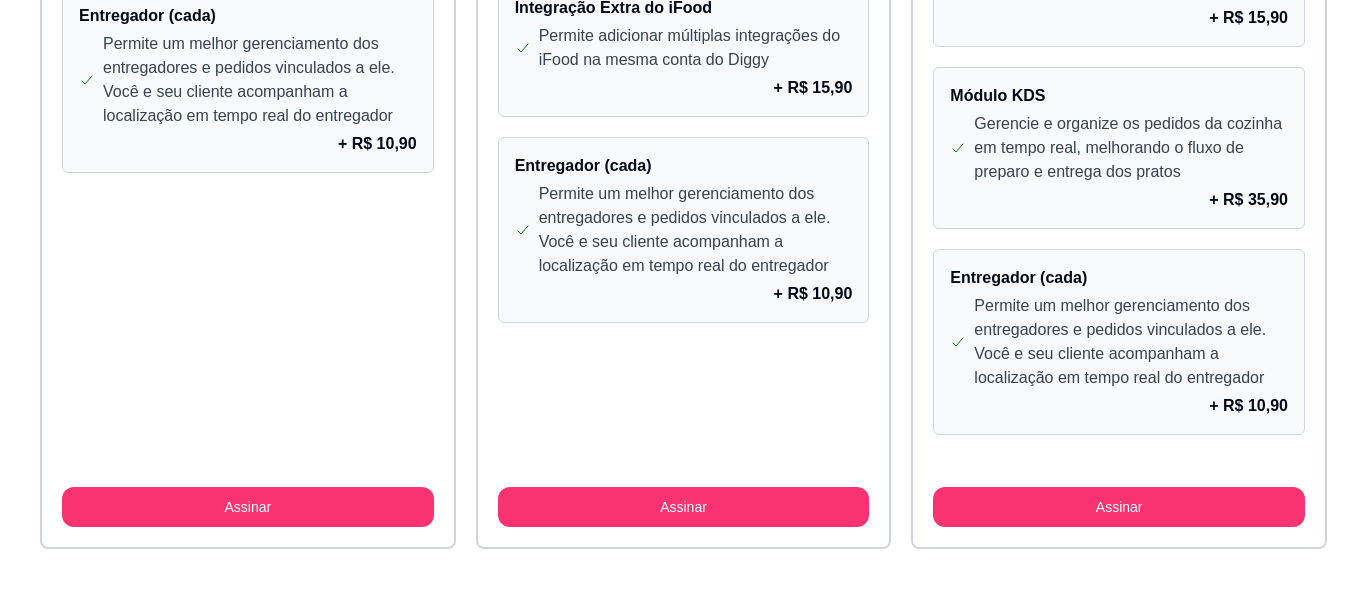 scroll, scrollTop: 1927, scrollLeft: 0, axis: vertical 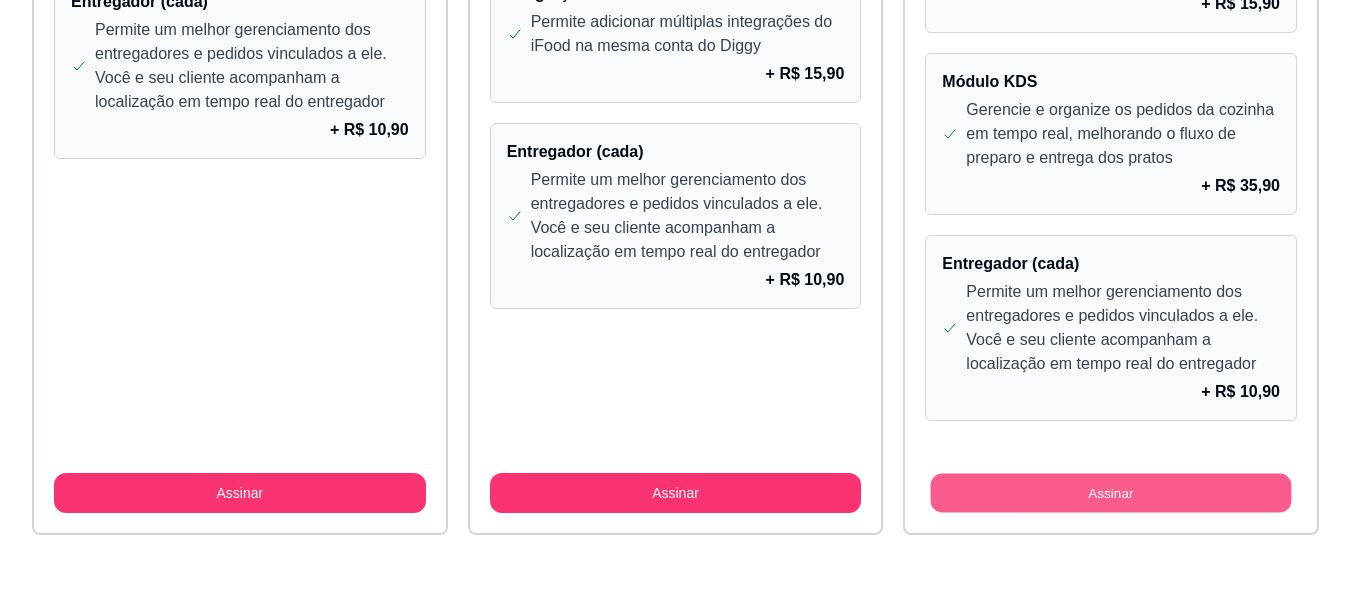 click on "Assinar" at bounding box center [1111, 493] 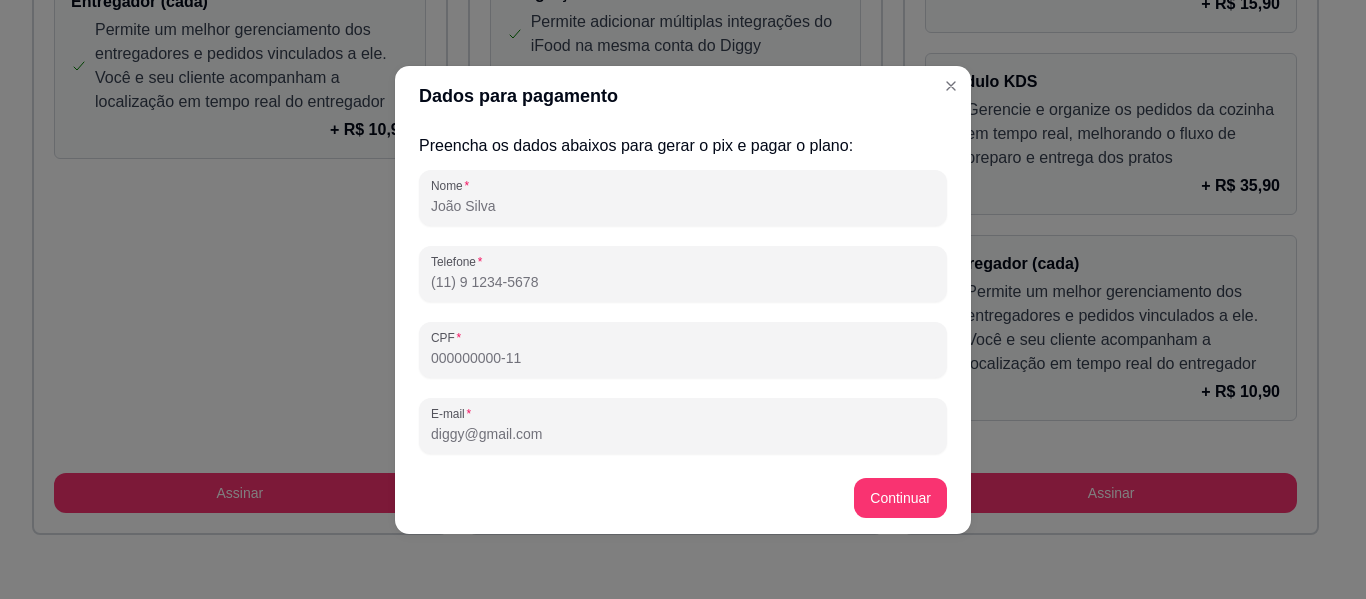 click on "Nome" at bounding box center [683, 206] 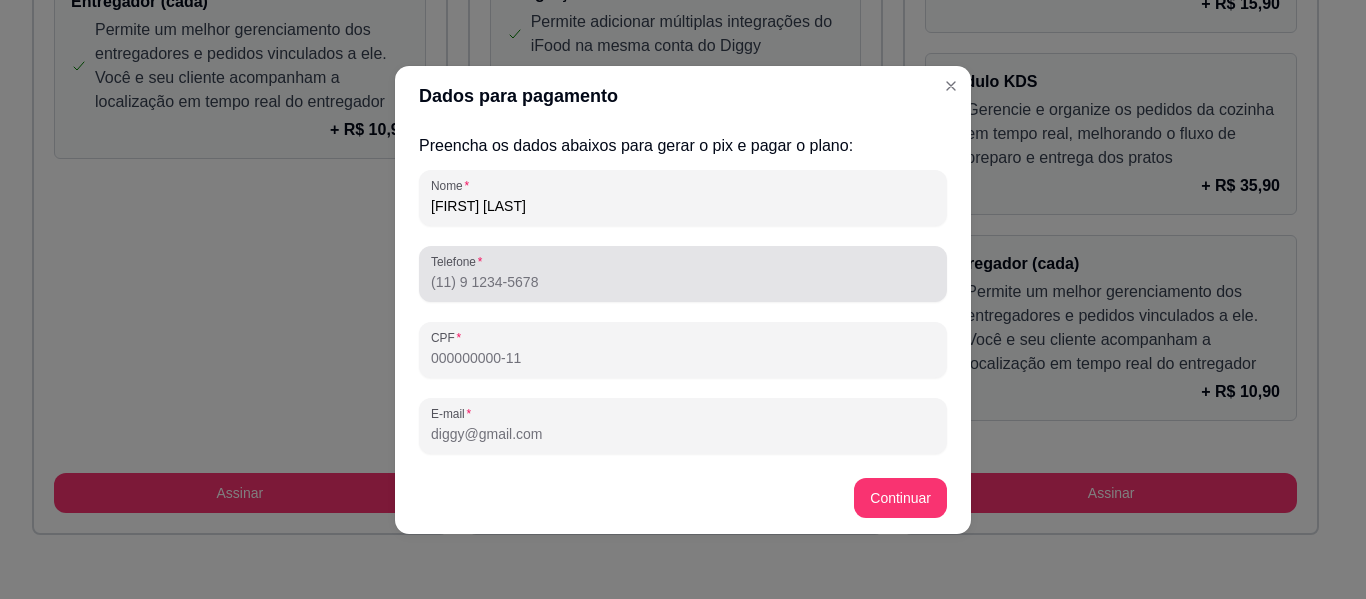 type on "[FIRST] [LAST]" 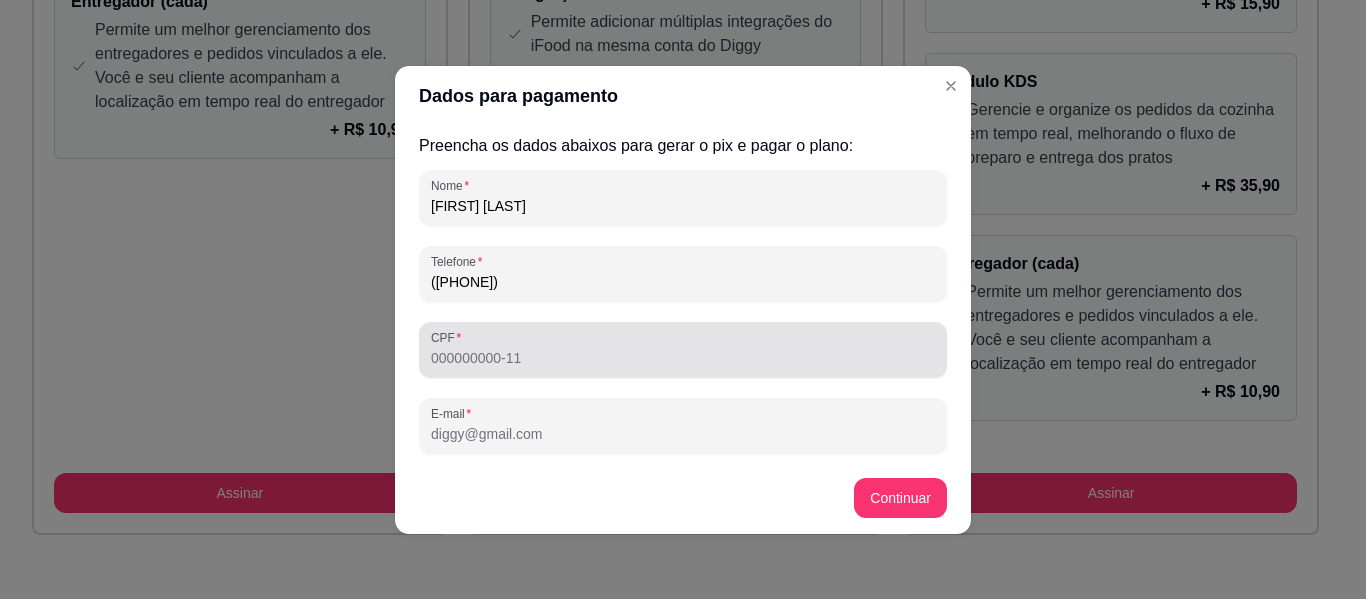 type on "([PHONE])" 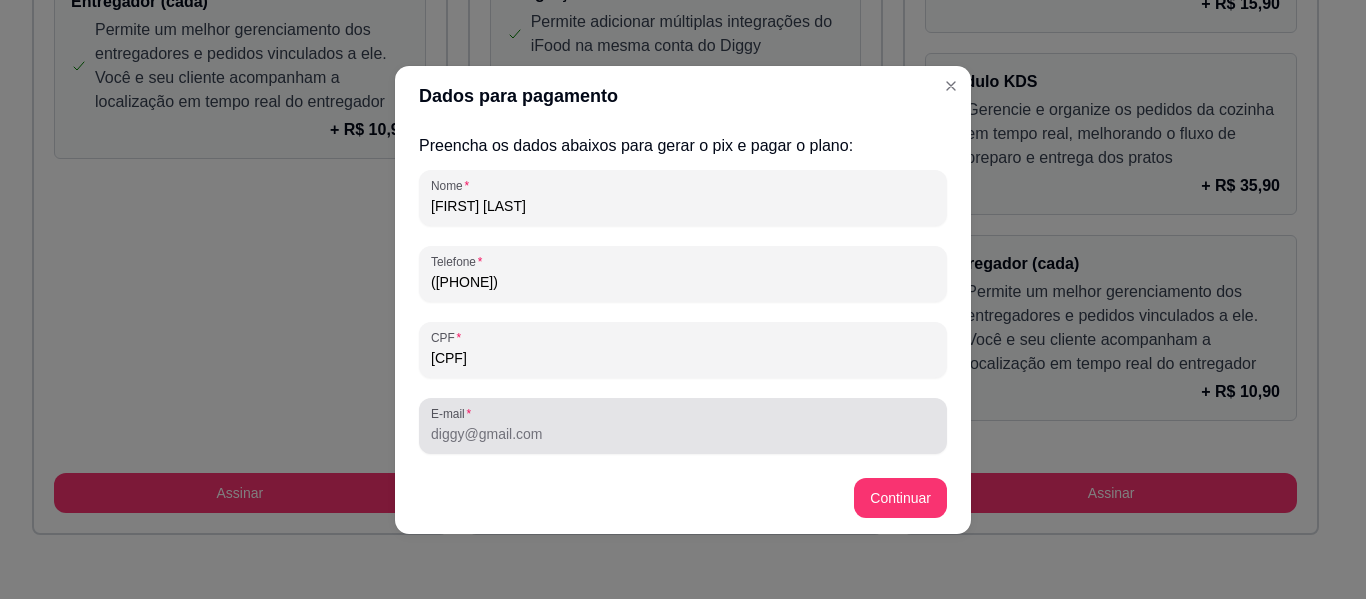 type on "[CPF]" 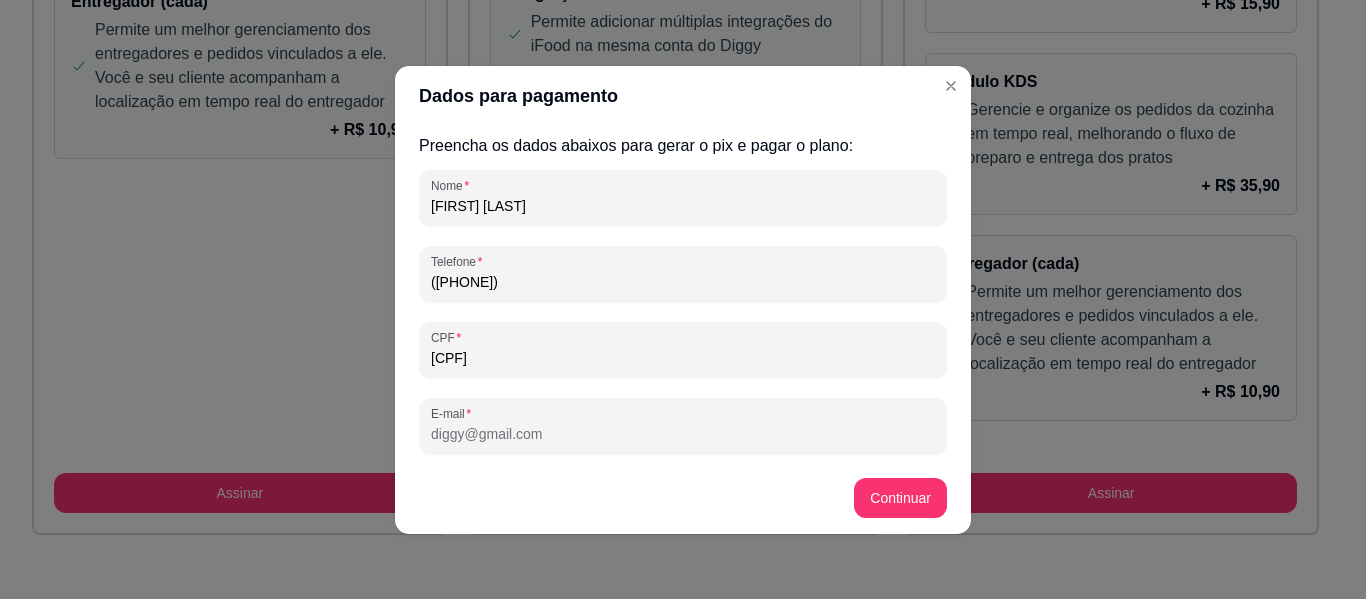 click on "E-mail" at bounding box center [683, 434] 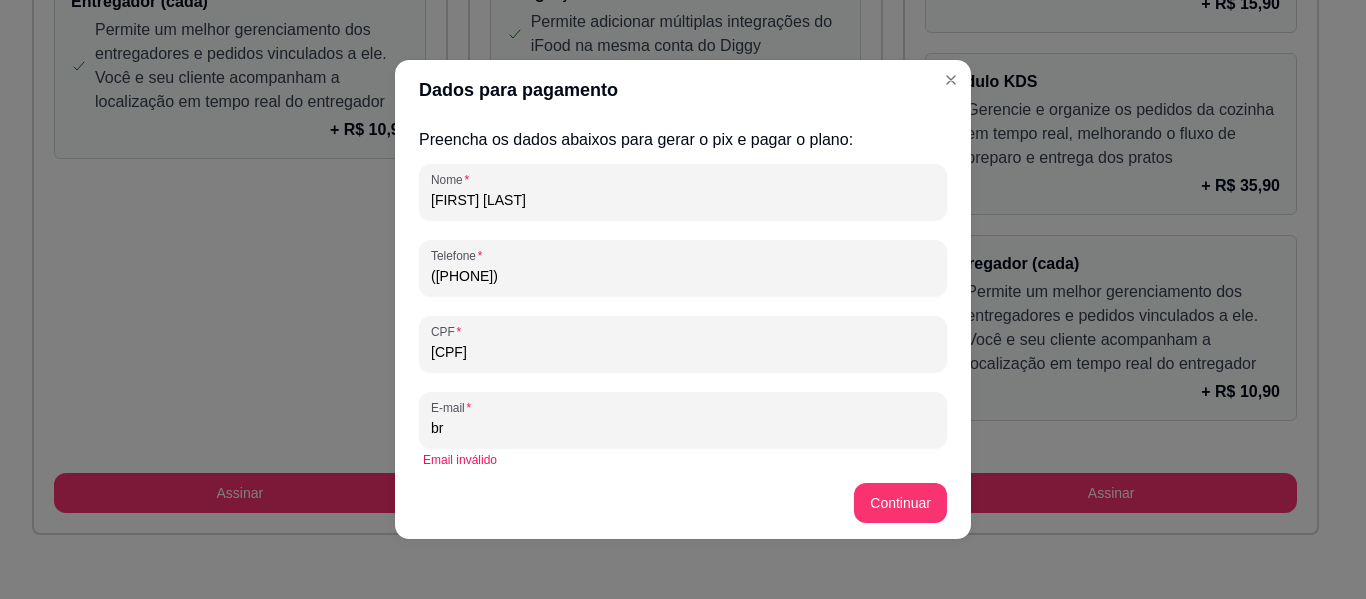 type on "b" 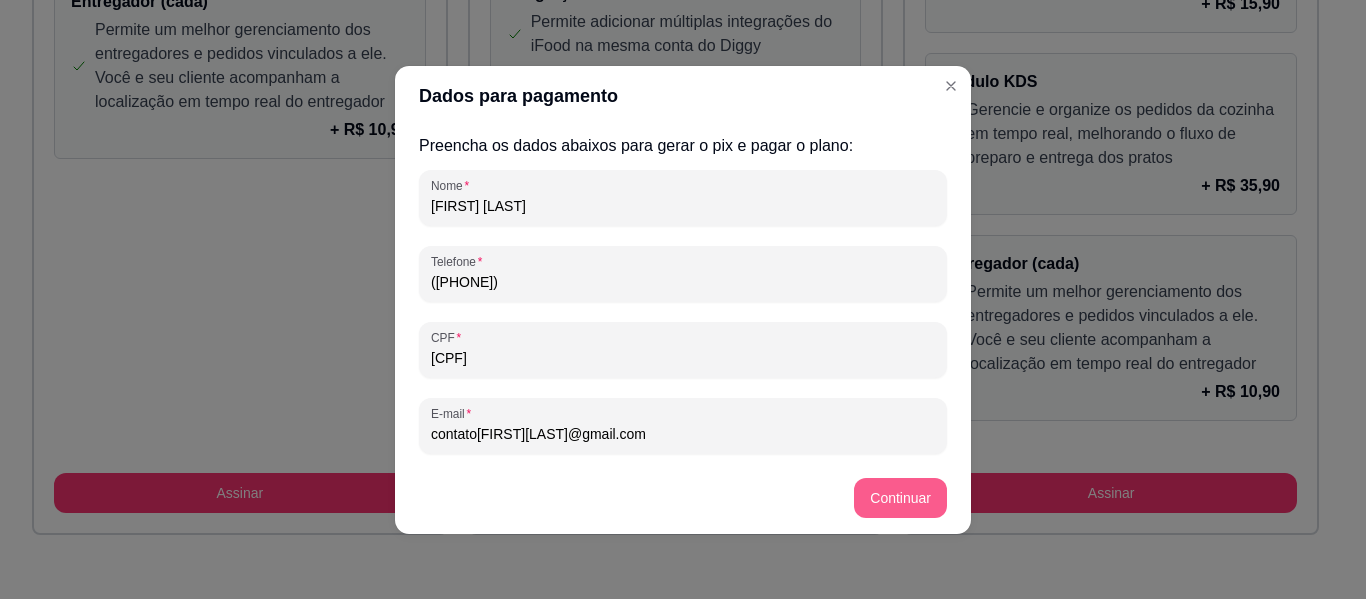 type on "contato[FIRST][LAST]@gmail.com" 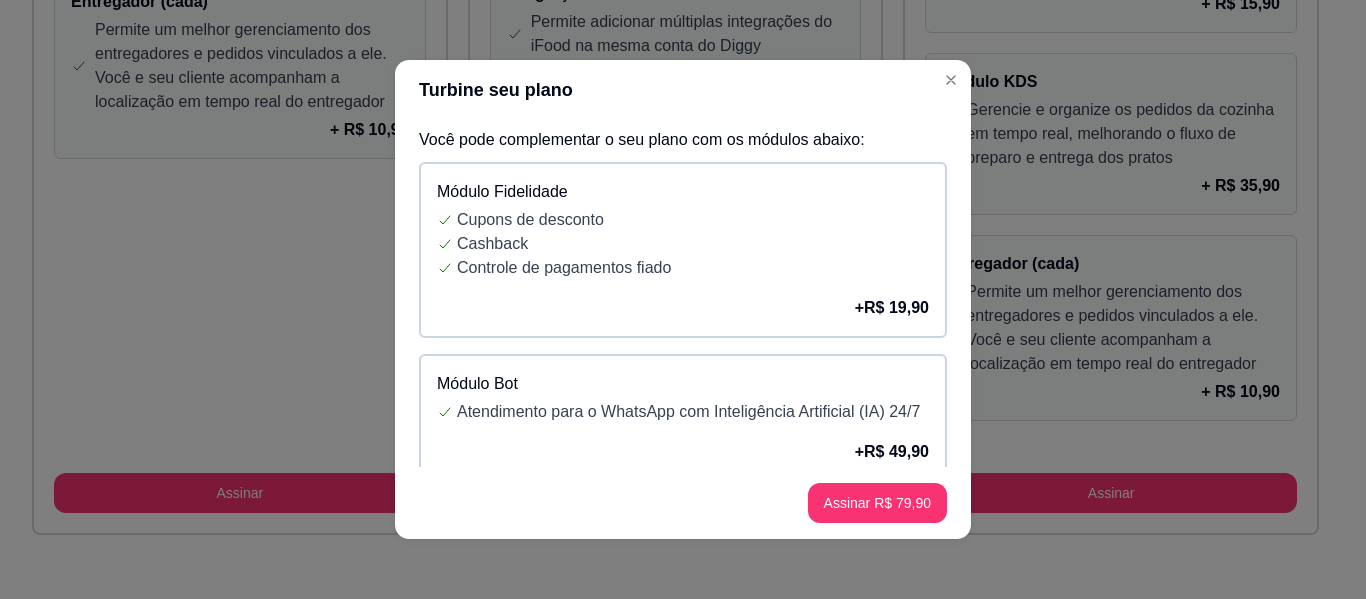 click on "Cupons de desconto" at bounding box center [693, 220] 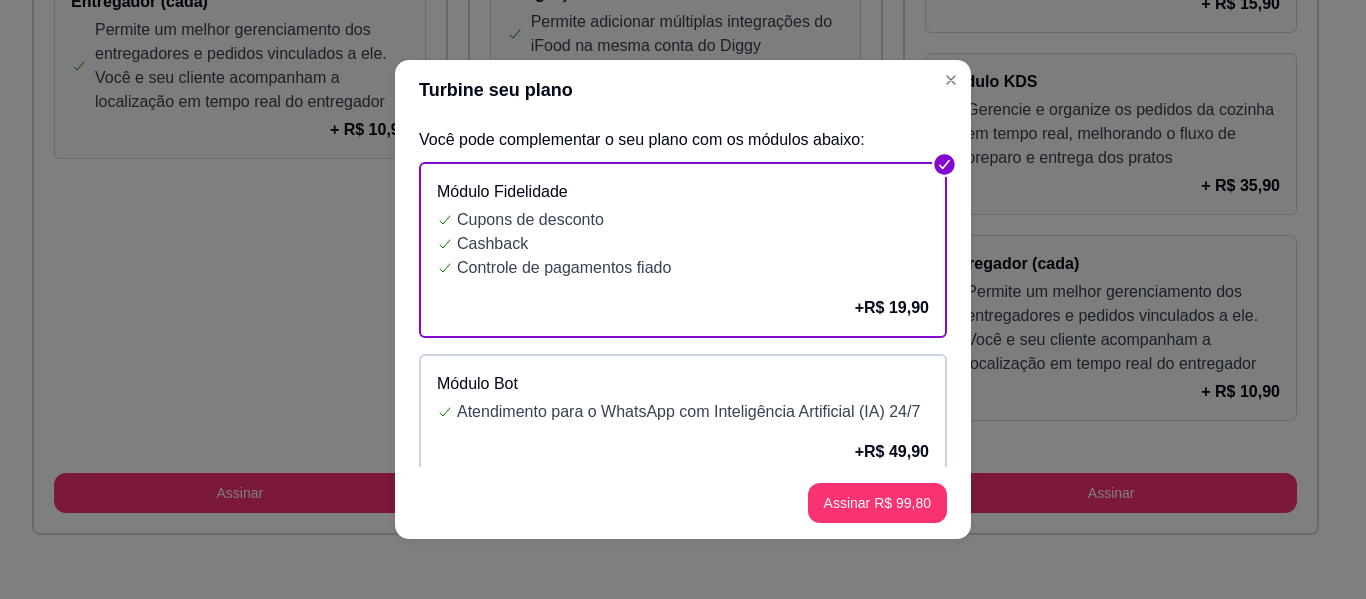 click on "Cashback" at bounding box center [693, 244] 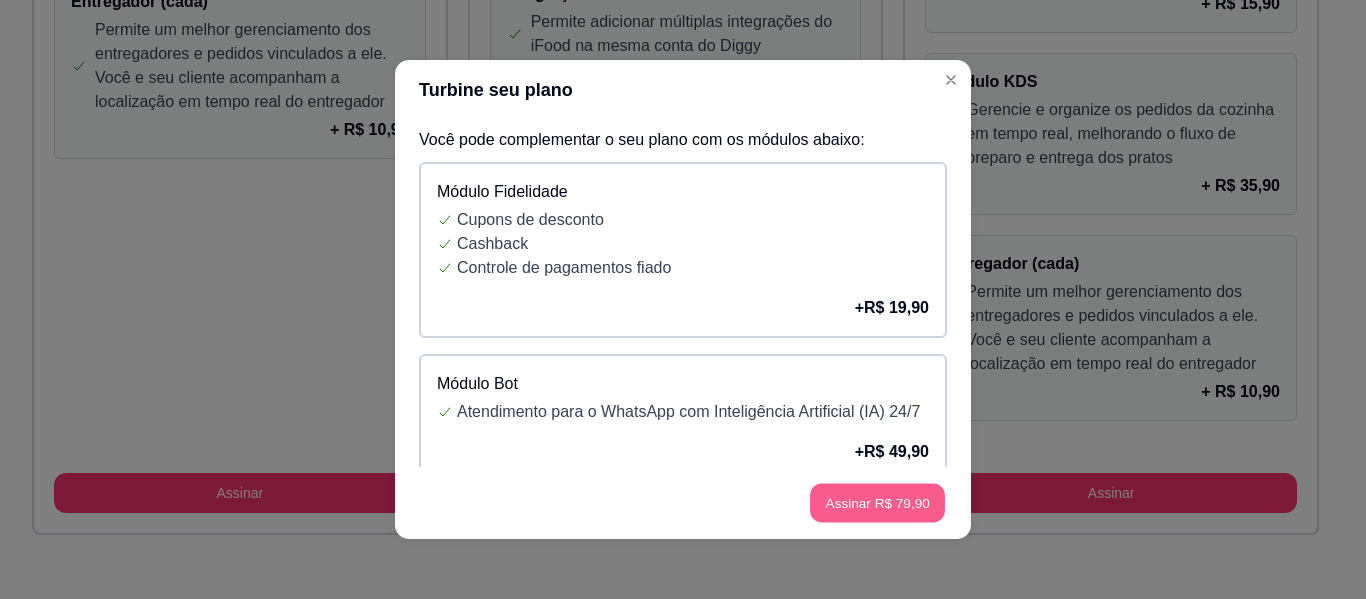 click on "Assinar   R$ 79,90" at bounding box center [877, 503] 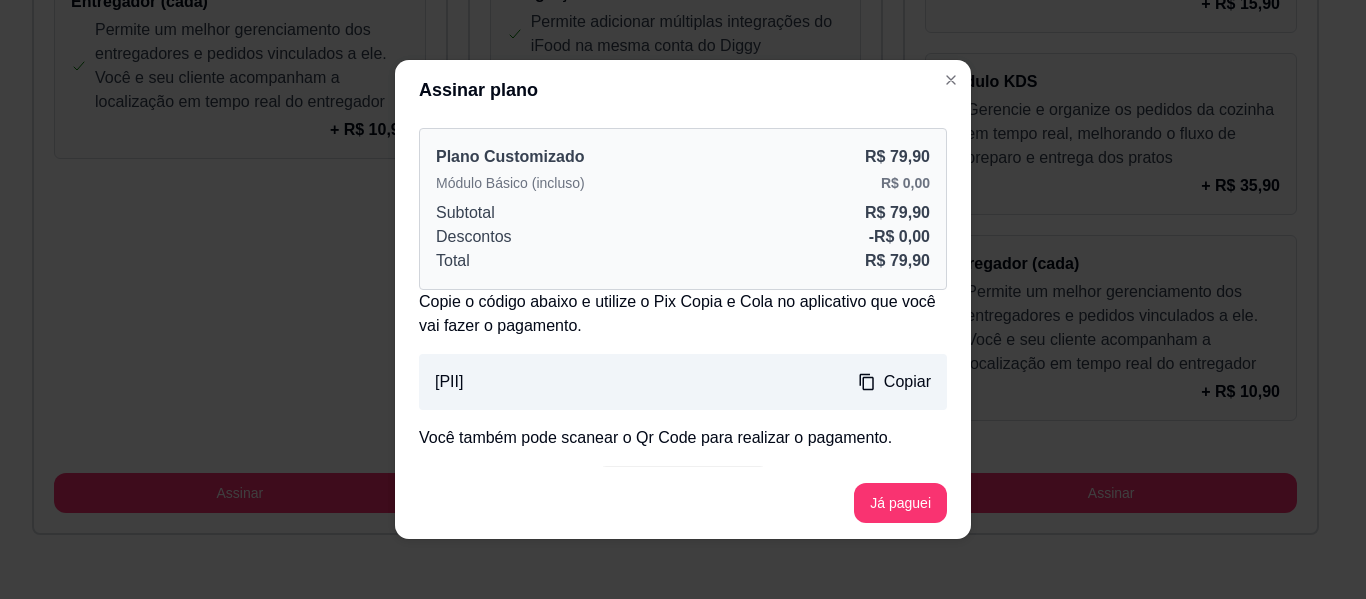 click on "Assinar plano Plano Customizado R$ 79,90   Módulo Básico   (incluso) R$ 0,00 Subtotal R$ 79,90 Descontos - R$ 0,00 Total R$ 79,90 Copie o código abaixo e utilize o Pix Copia e Cola no aplicativo que você vai fazer o pagamento. [PII] Copiar Você também pode scanear o Qr Code para realizar o pagamento. Já paguei" at bounding box center [683, 299] 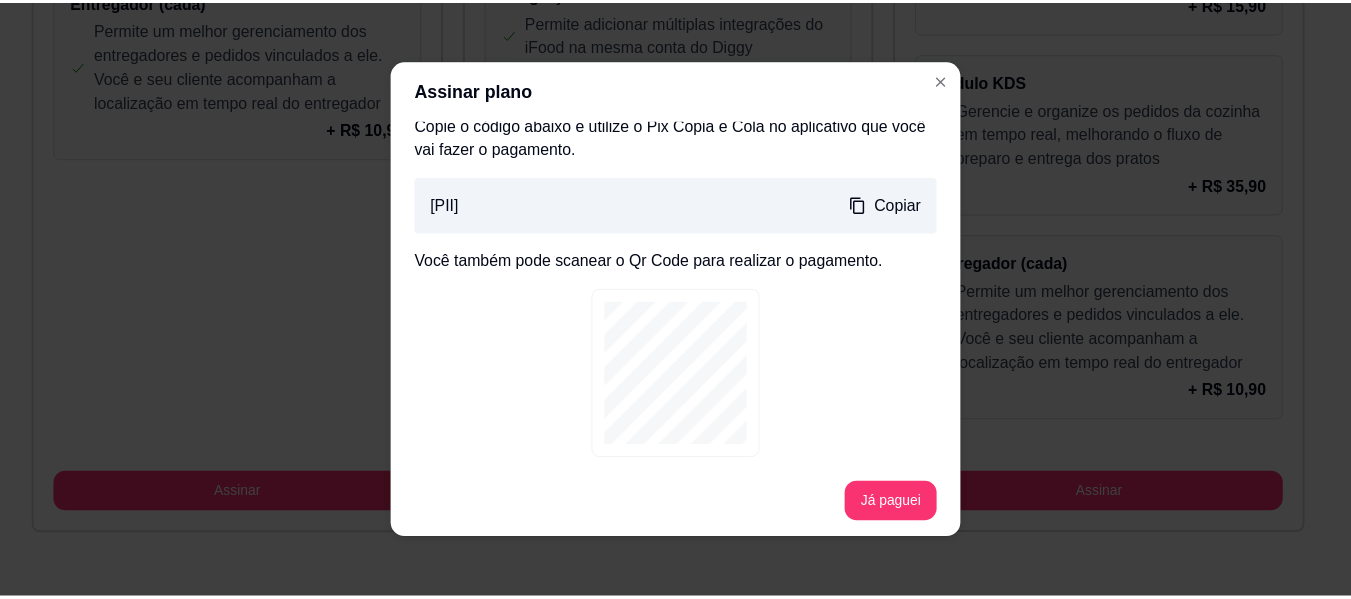scroll, scrollTop: 0, scrollLeft: 0, axis: both 